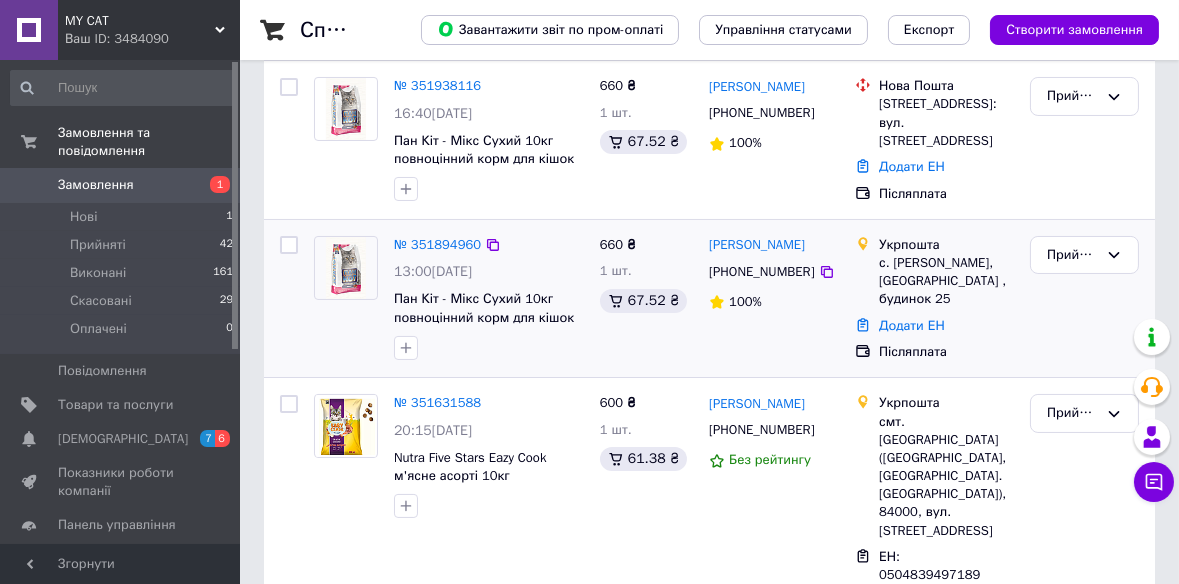 scroll, scrollTop: 363, scrollLeft: 0, axis: vertical 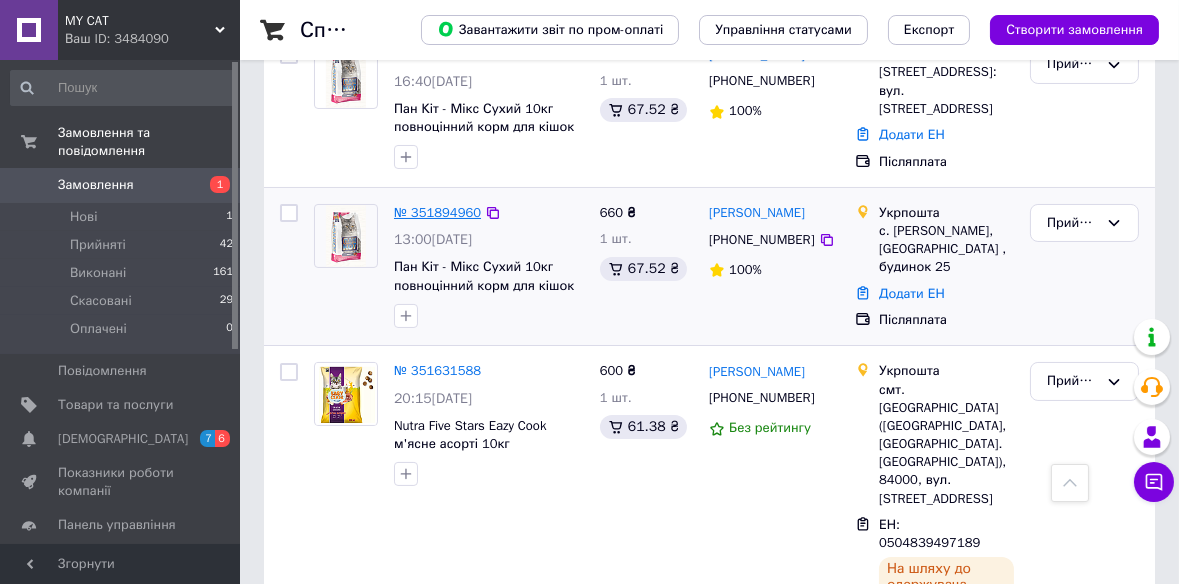 click on "№ 351894960" at bounding box center [437, 212] 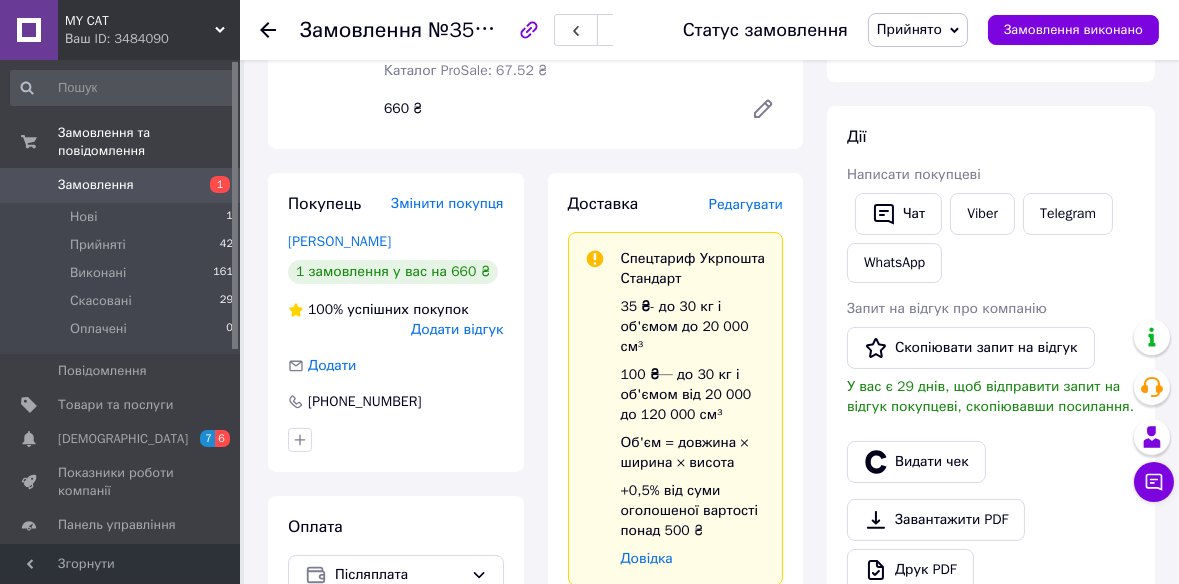 scroll, scrollTop: 272, scrollLeft: 0, axis: vertical 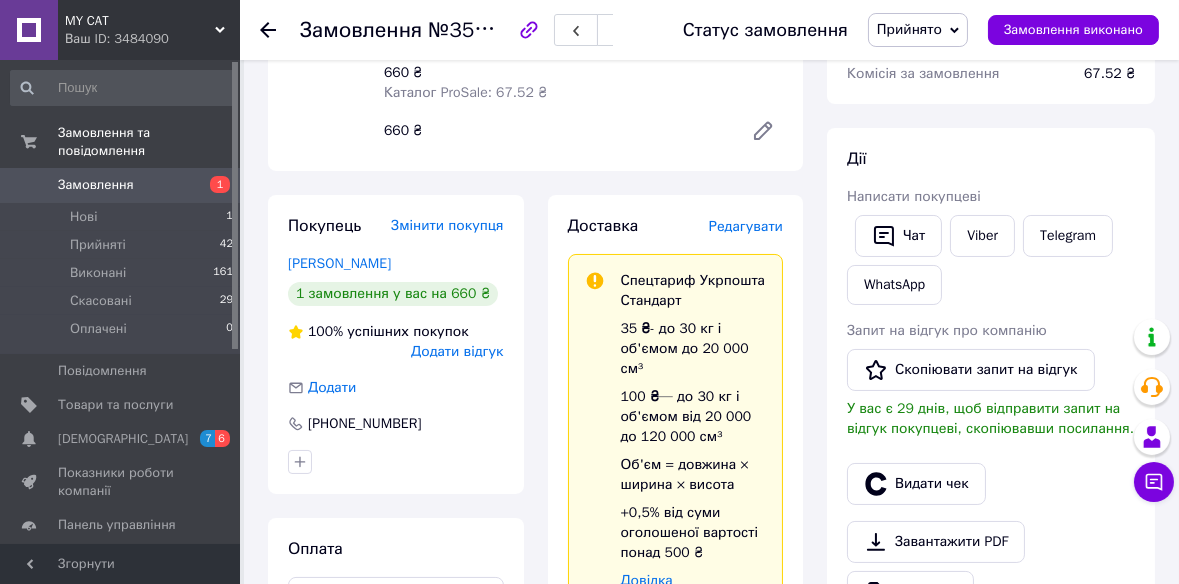 click on "Редагувати" at bounding box center (746, 226) 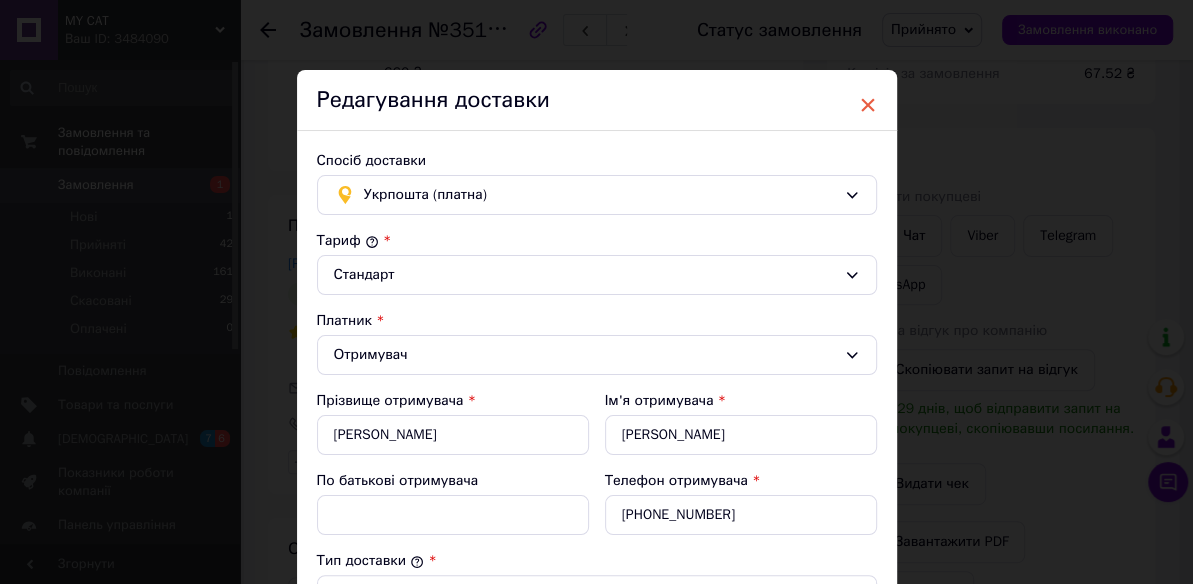 click on "×" at bounding box center (868, 105) 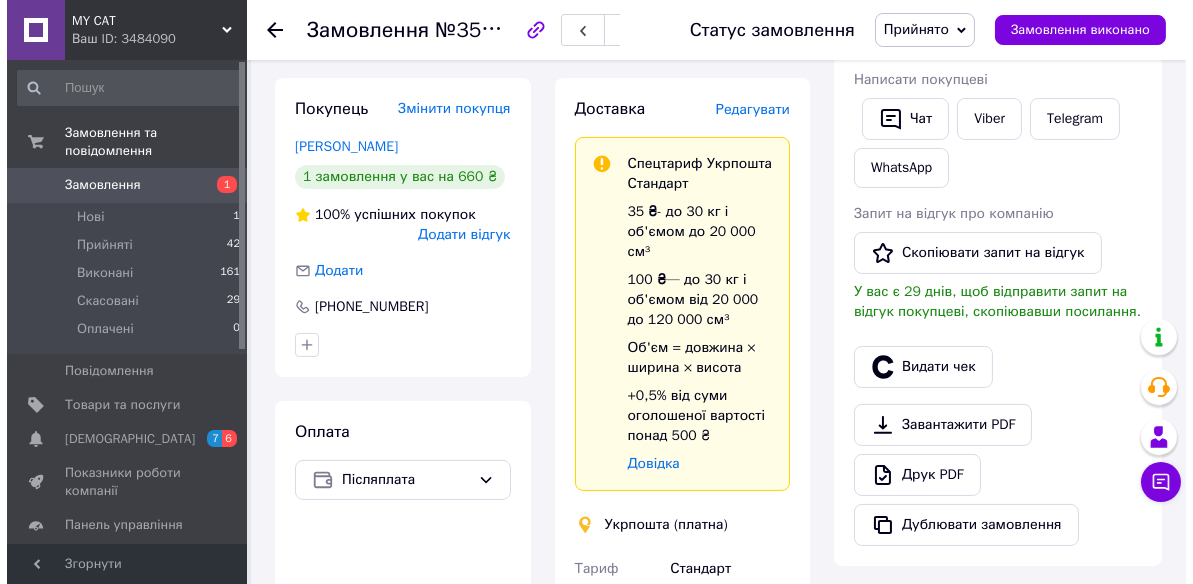 scroll, scrollTop: 363, scrollLeft: 0, axis: vertical 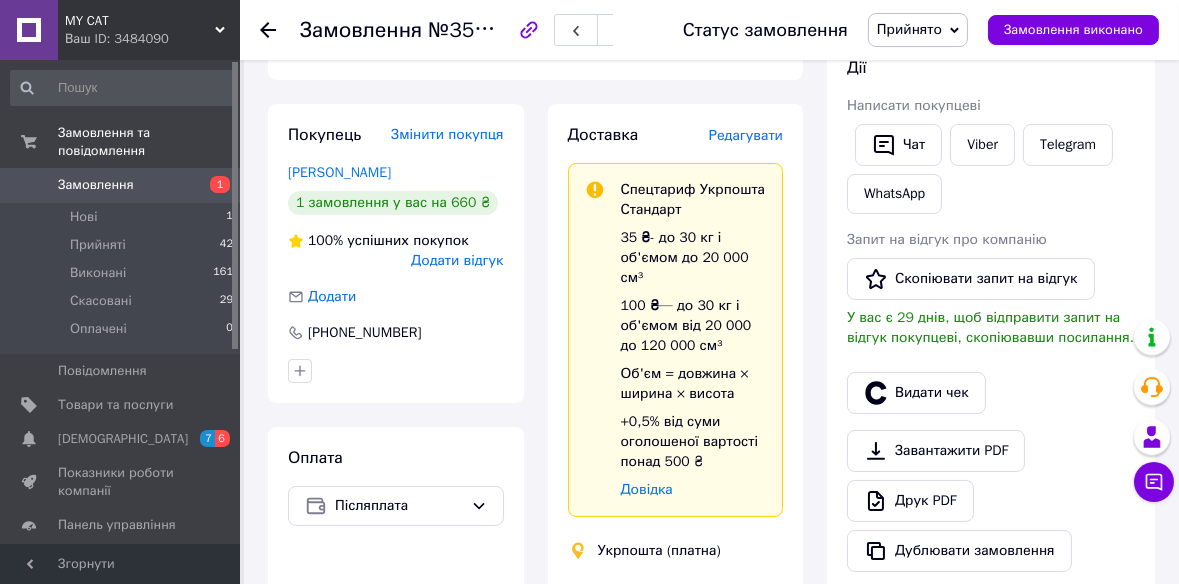 click on "Редагувати" at bounding box center (746, 135) 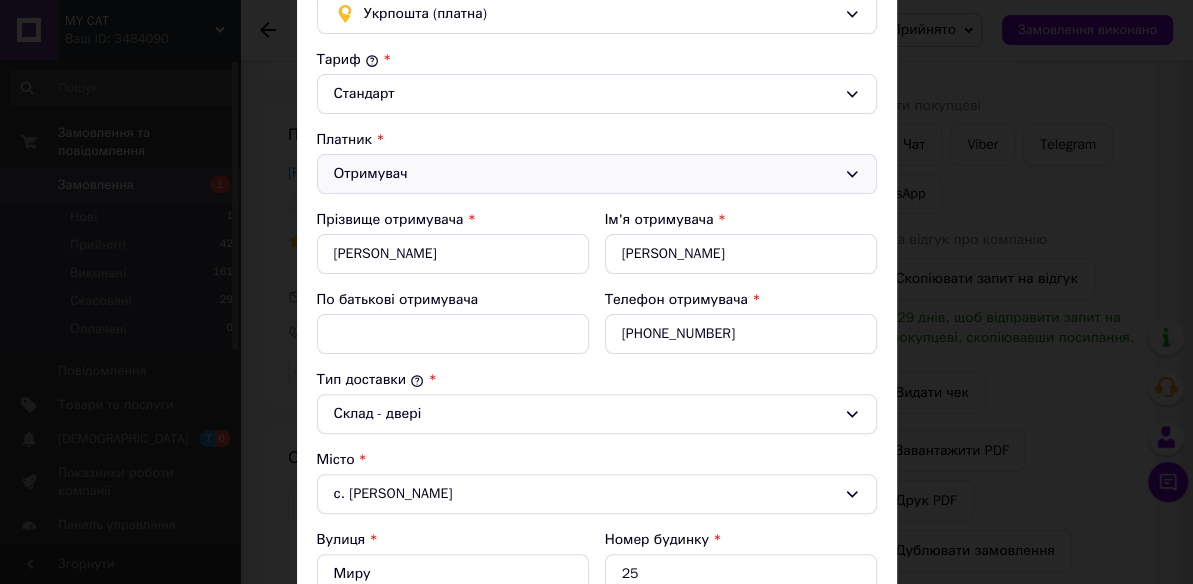 scroll, scrollTop: 90, scrollLeft: 0, axis: vertical 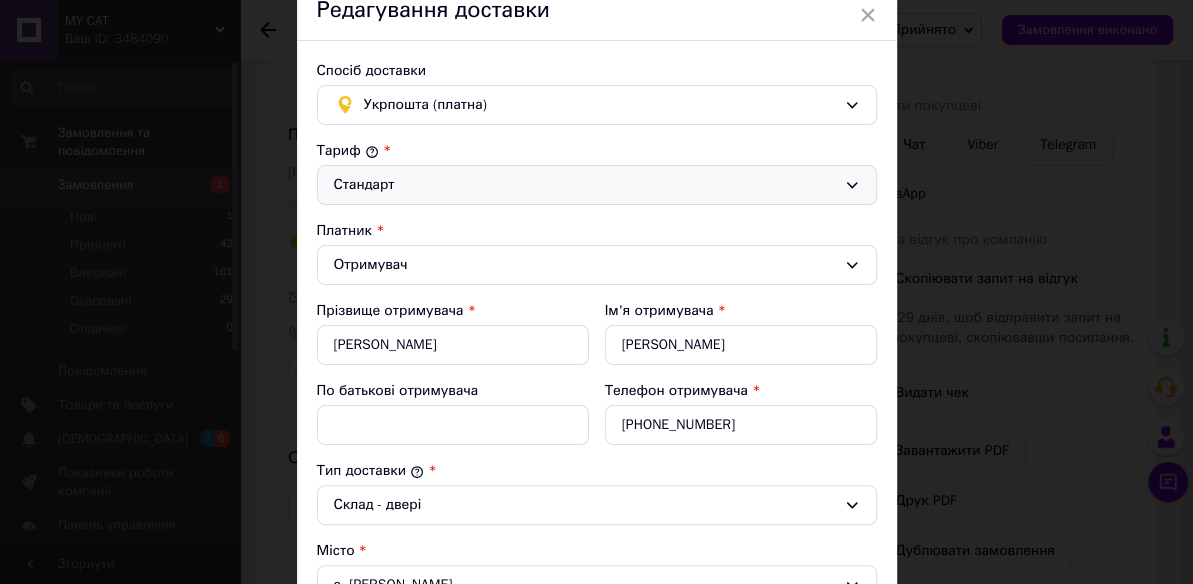 click on "Стандарт" at bounding box center (597, 185) 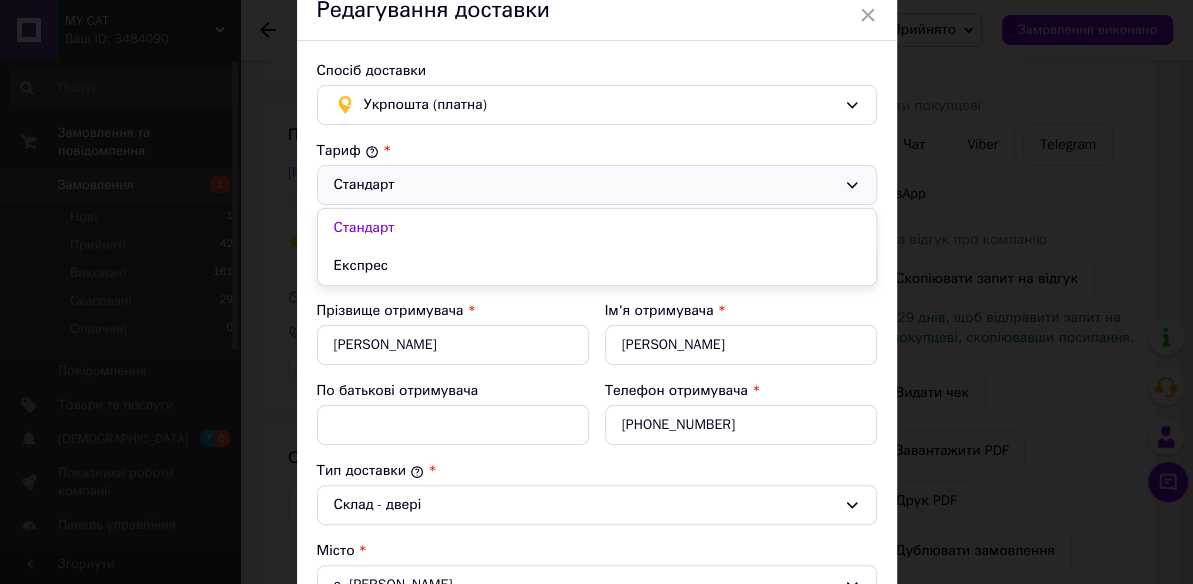 click on "Стандарт Стандарт Експрес" at bounding box center (597, 185) 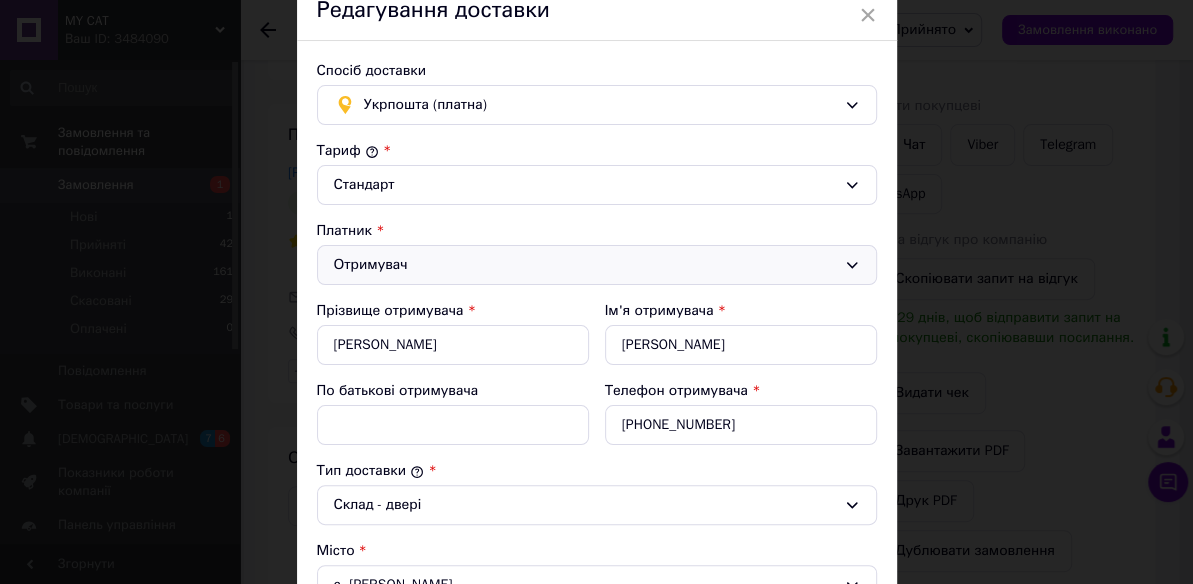 click 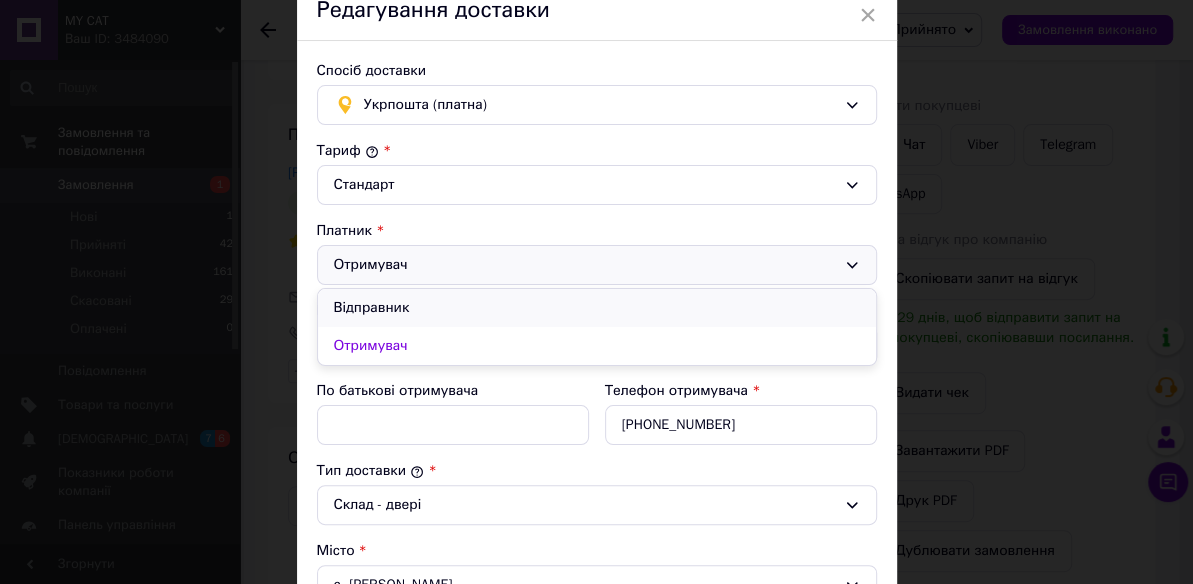 click on "Відправник" at bounding box center (597, 308) 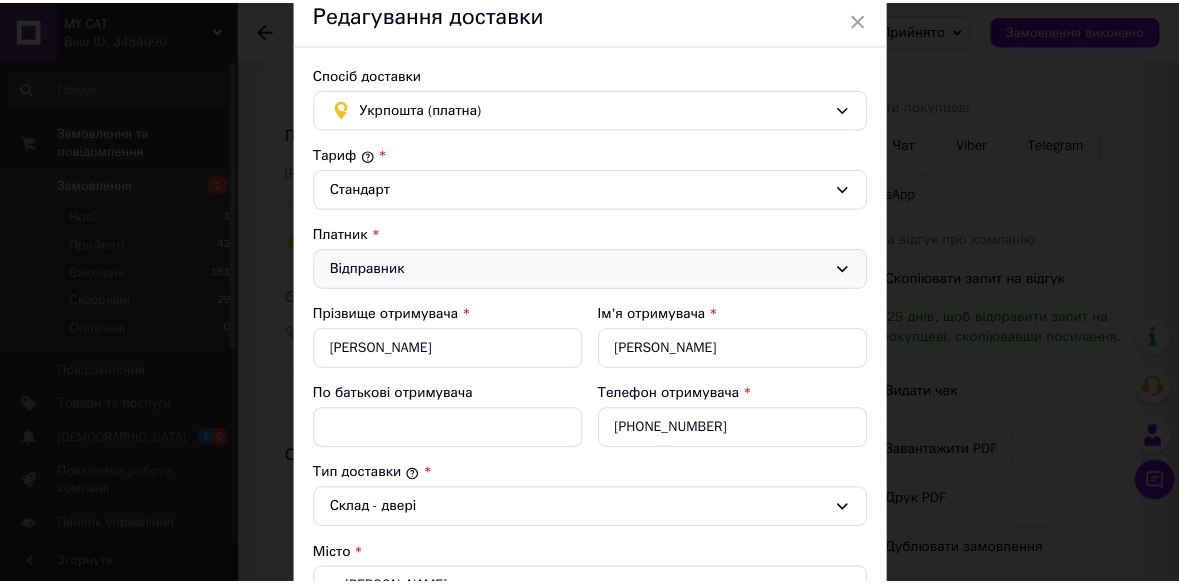scroll, scrollTop: 90, scrollLeft: 0, axis: vertical 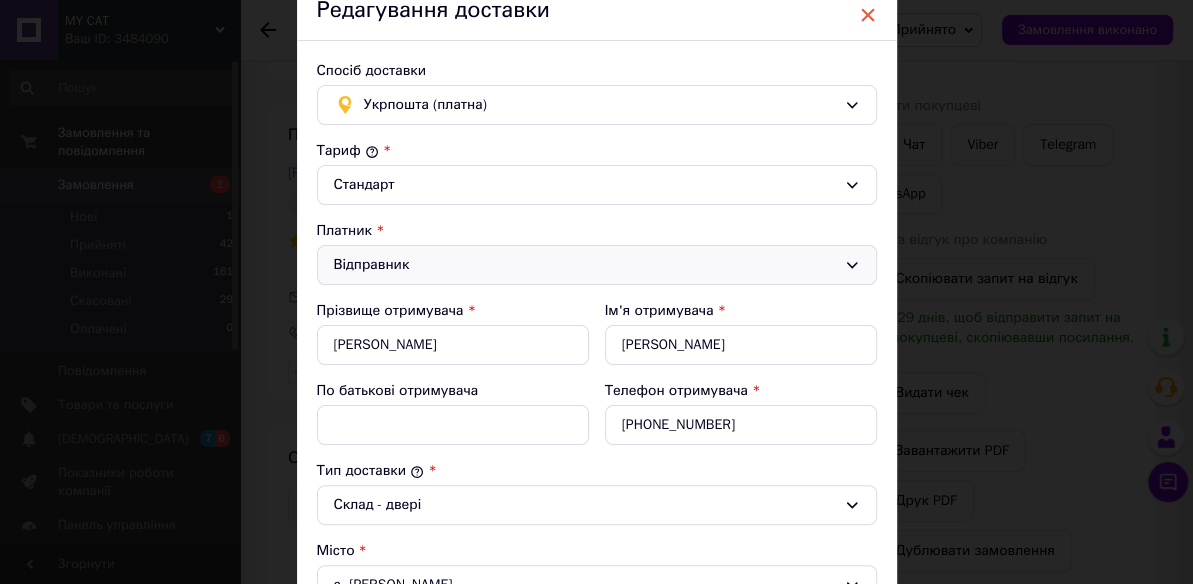 click on "×" at bounding box center [868, 15] 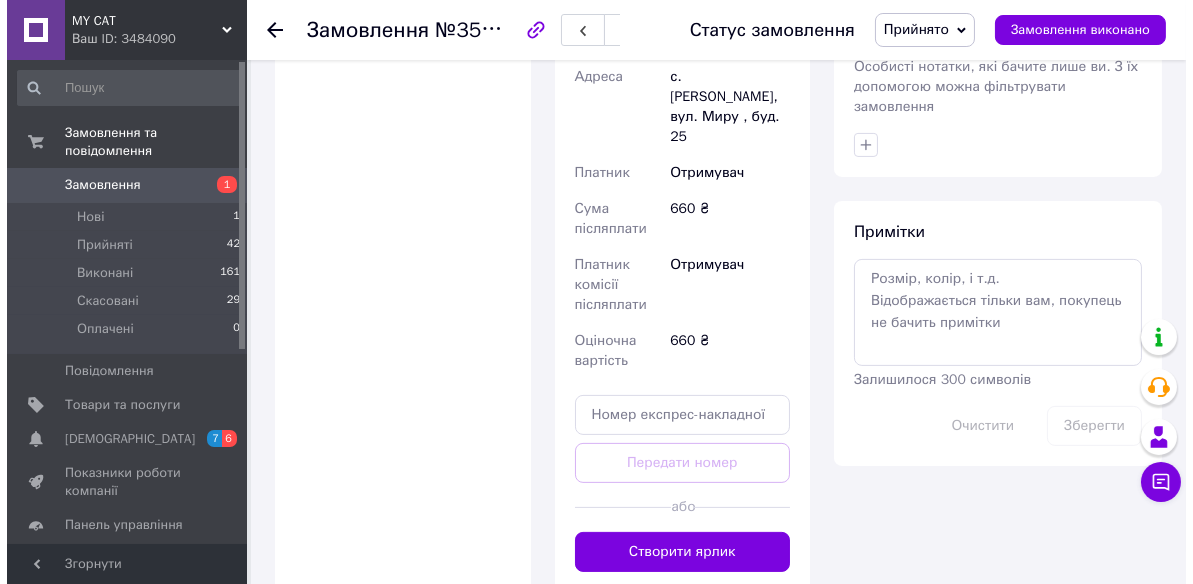 scroll, scrollTop: 1134, scrollLeft: 0, axis: vertical 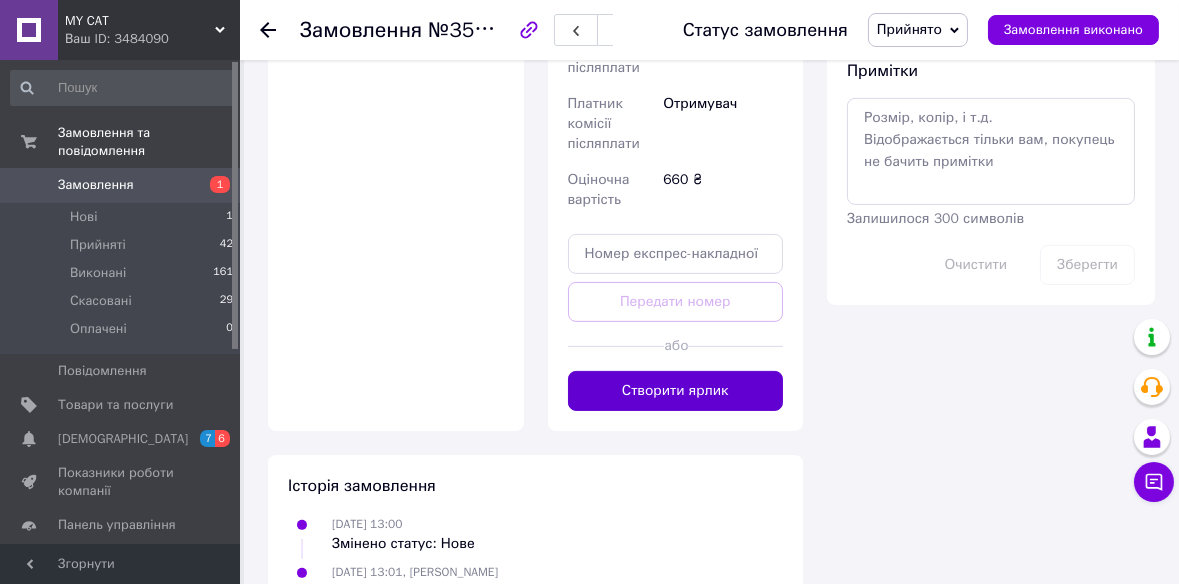 click on "Створити ярлик" at bounding box center (676, 391) 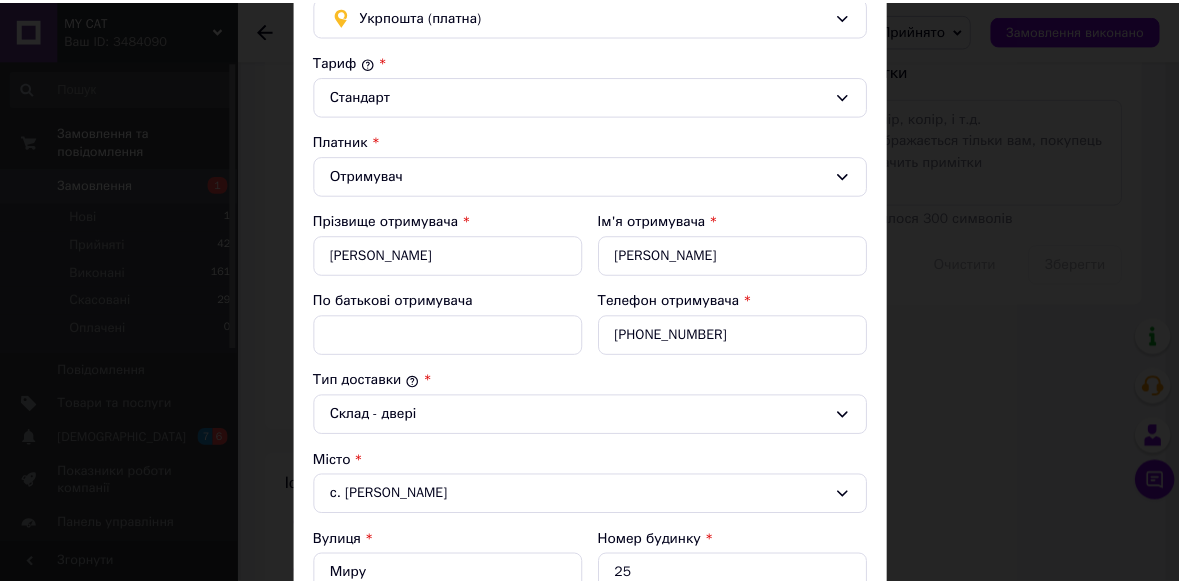scroll, scrollTop: 0, scrollLeft: 0, axis: both 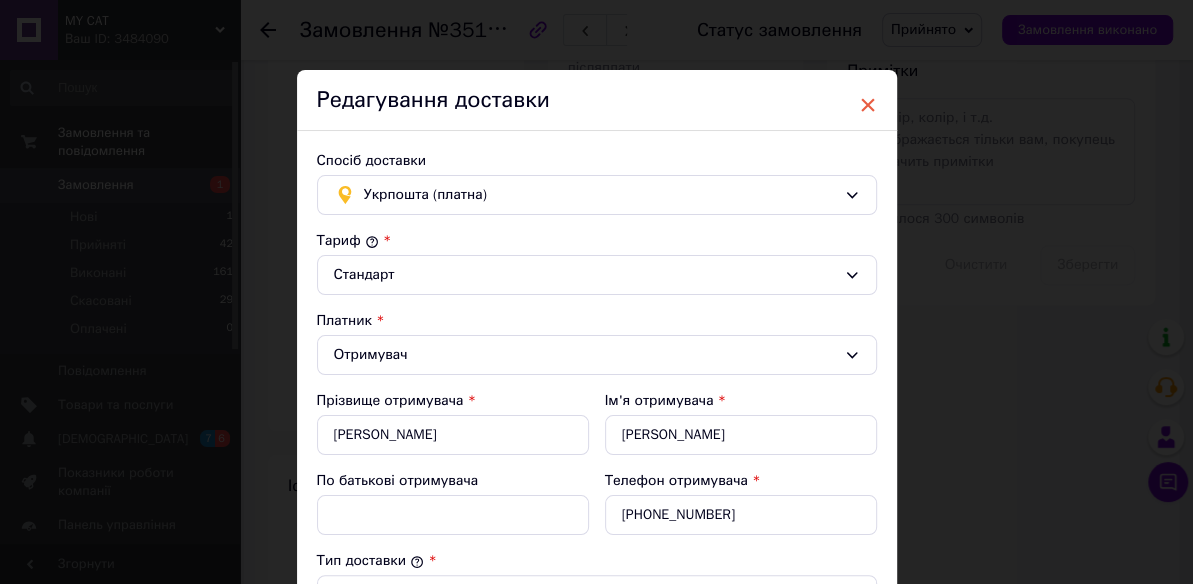 click on "×" at bounding box center [868, 105] 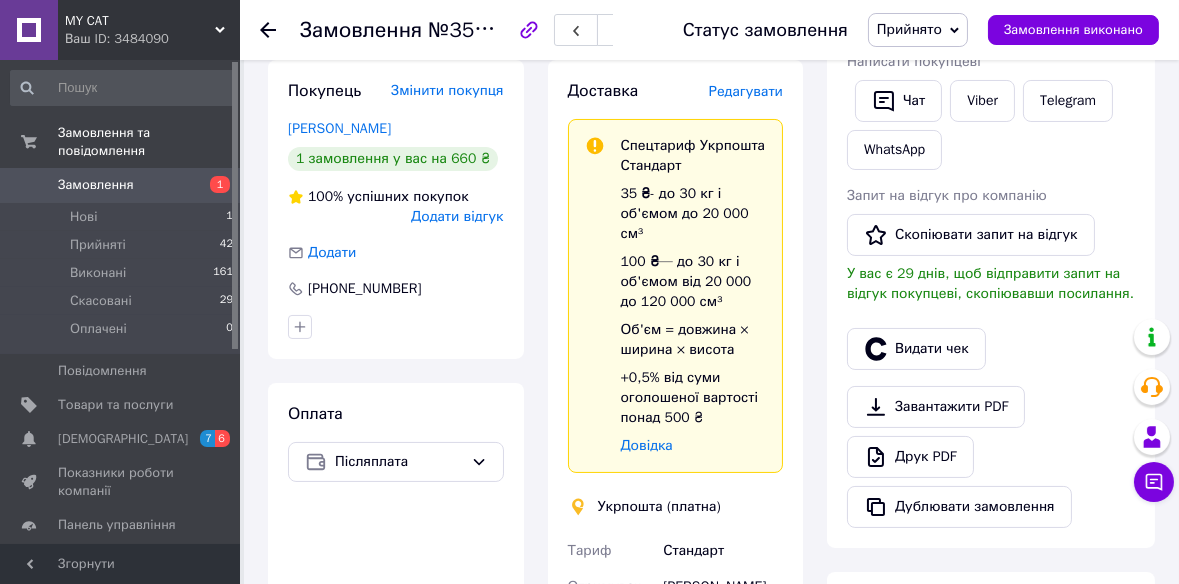 scroll, scrollTop: 0, scrollLeft: 0, axis: both 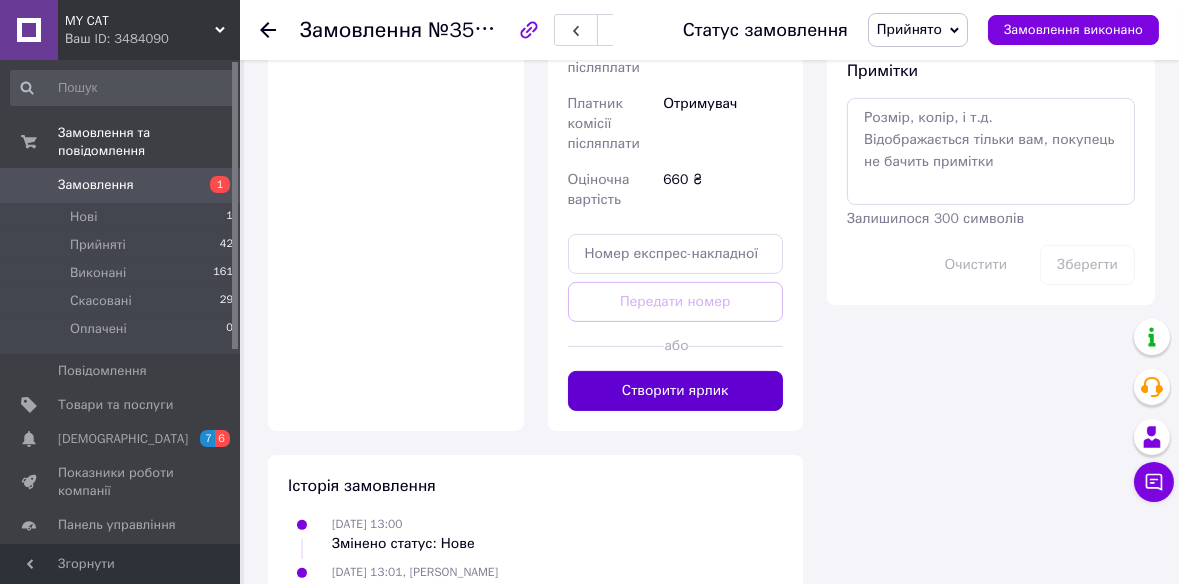 click on "Створити ярлик" at bounding box center [676, 391] 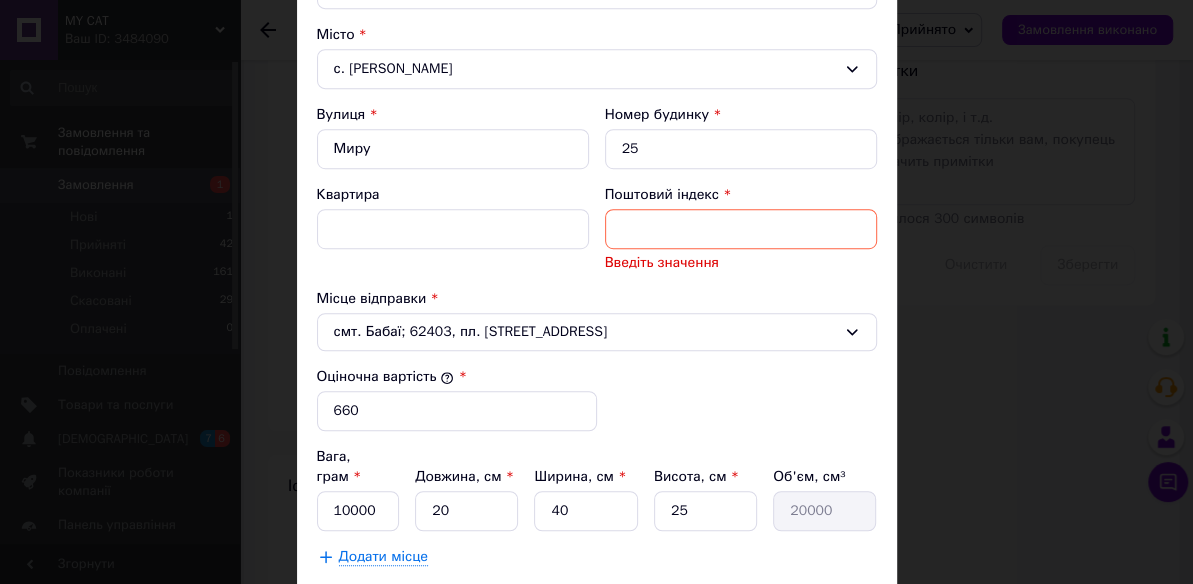 scroll, scrollTop: 475, scrollLeft: 0, axis: vertical 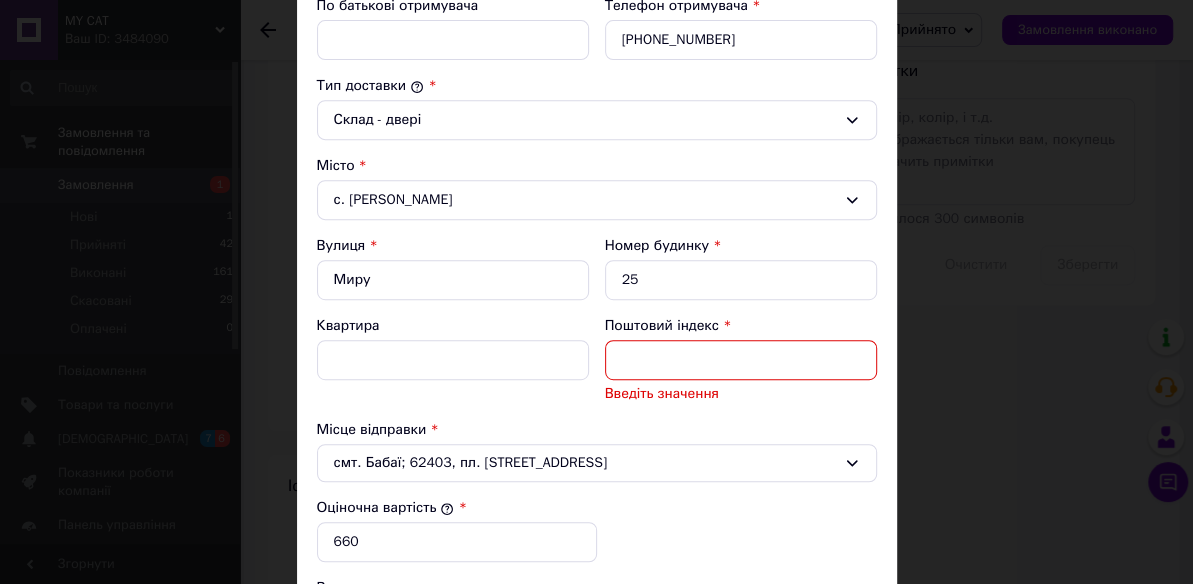 click on "Поштовий індекс" at bounding box center [741, 360] 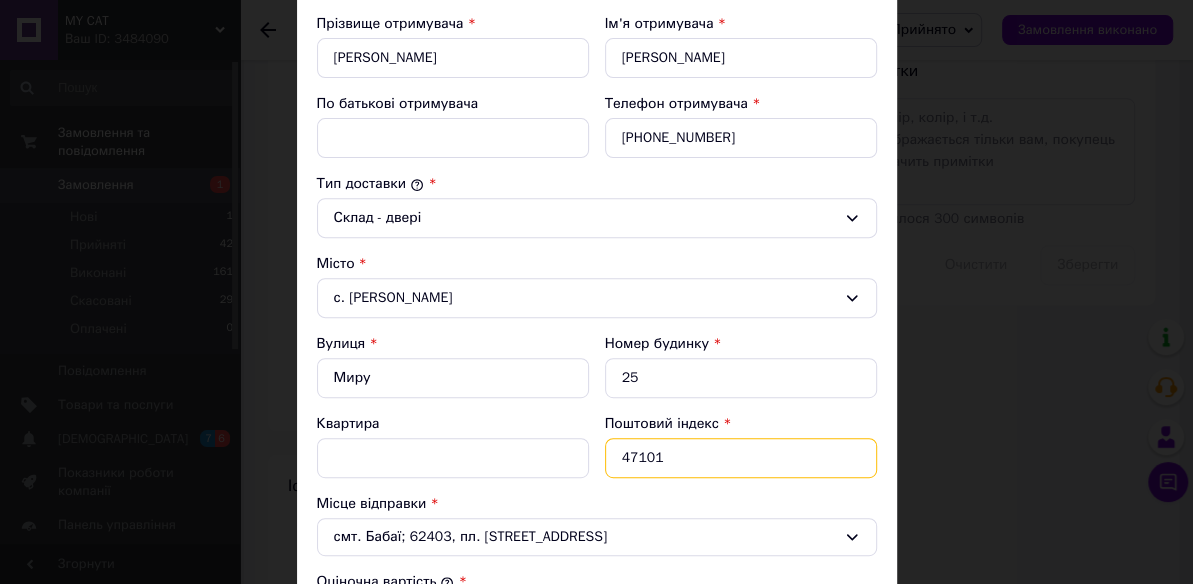 scroll, scrollTop: 545, scrollLeft: 0, axis: vertical 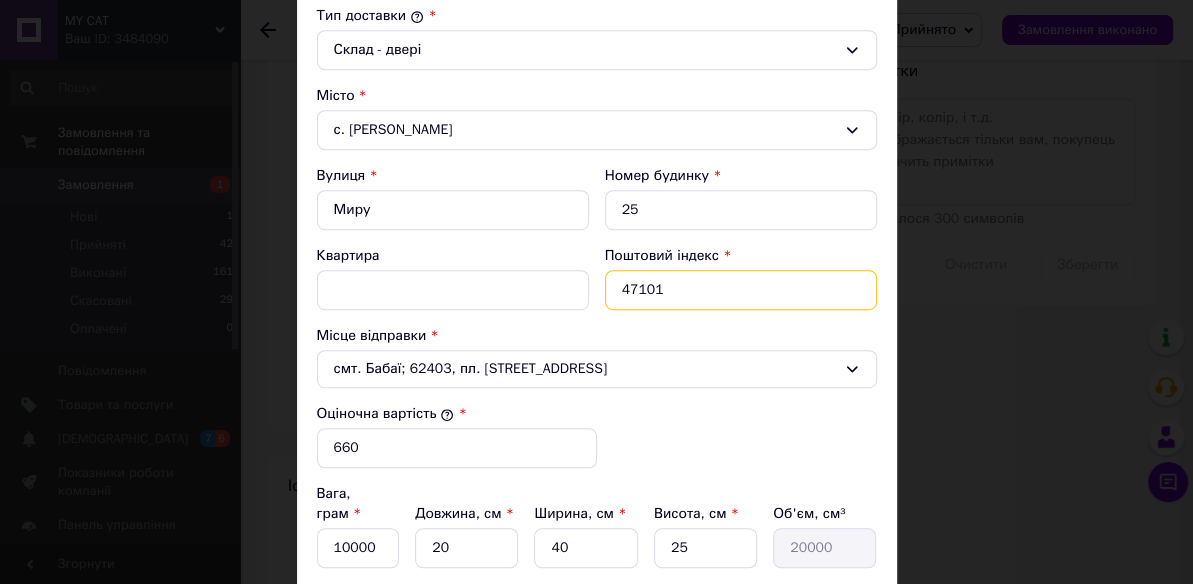 drag, startPoint x: 679, startPoint y: 290, endPoint x: 556, endPoint y: 289, distance: 123.00407 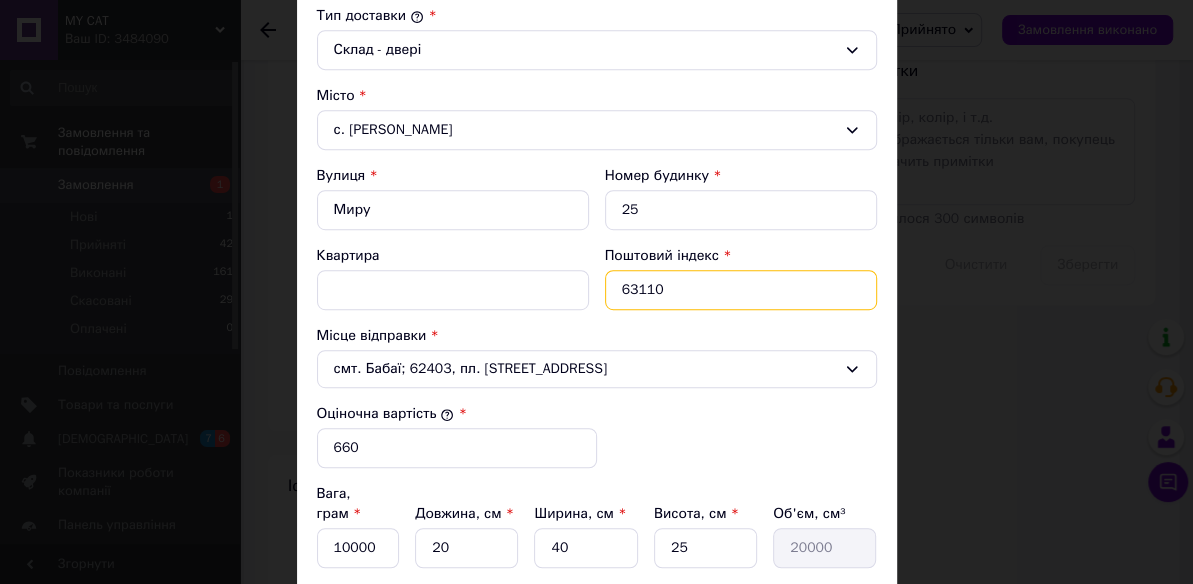 type on "63110" 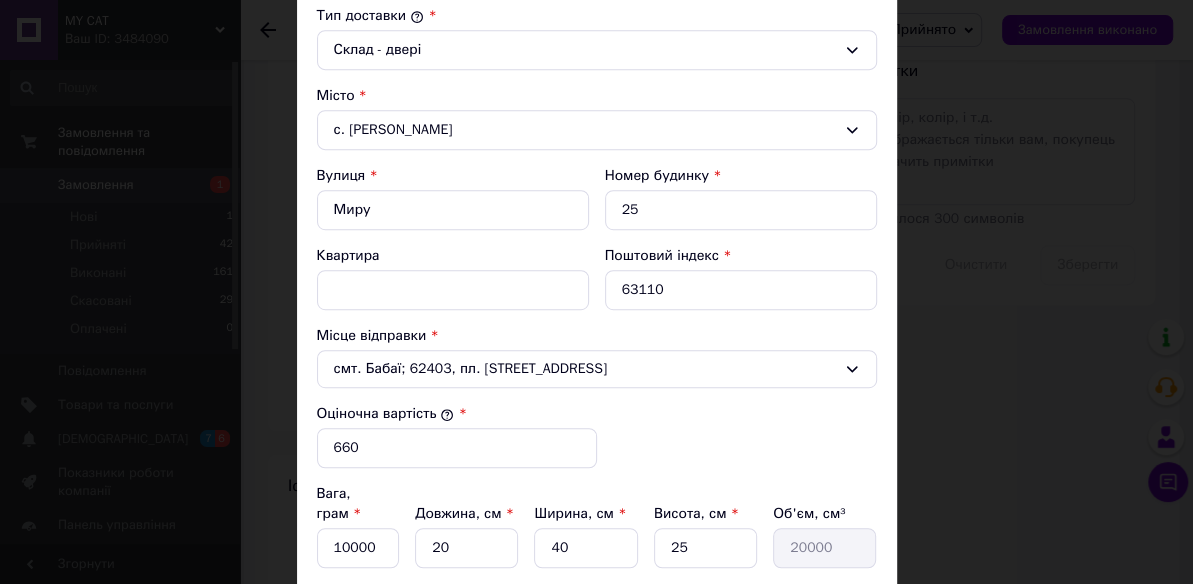 click on "Місце відправки   *" at bounding box center [597, 336] 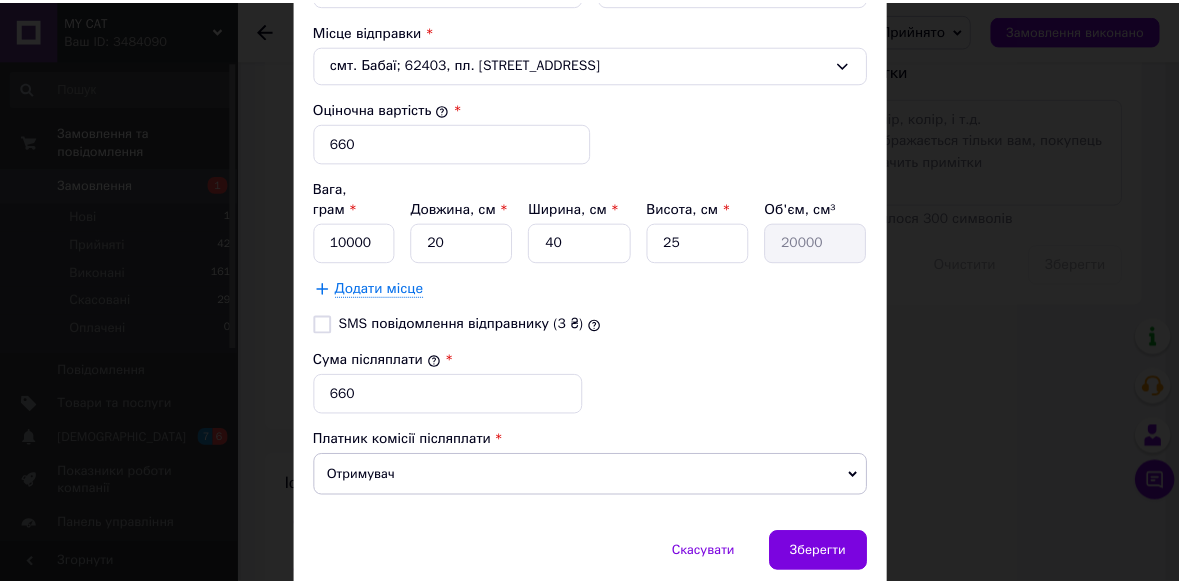 scroll, scrollTop: 906, scrollLeft: 0, axis: vertical 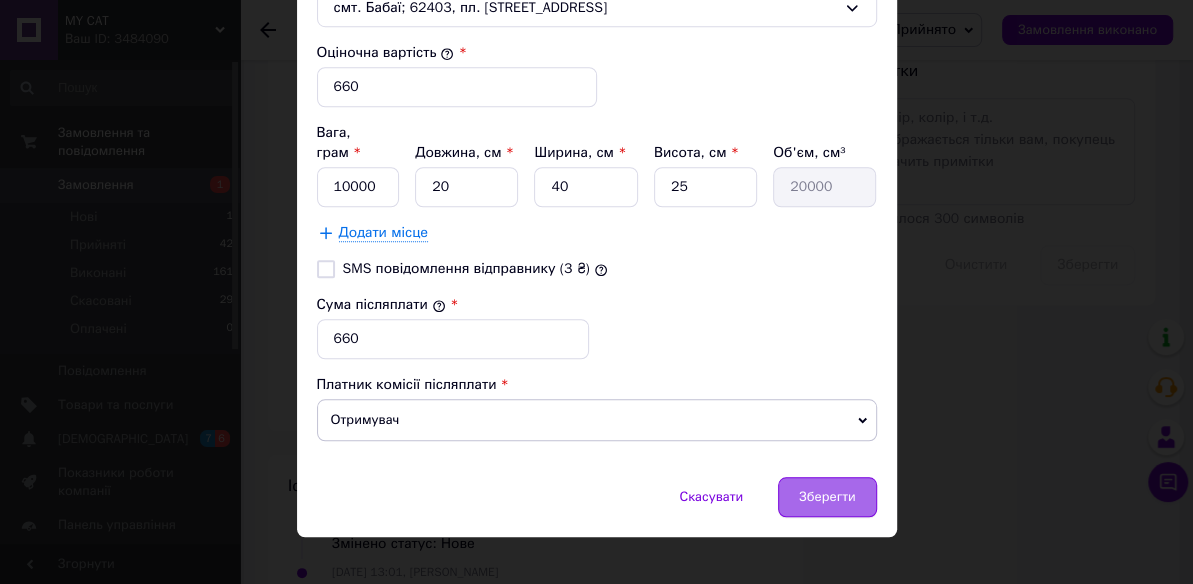 click on "Зберегти" at bounding box center [827, 497] 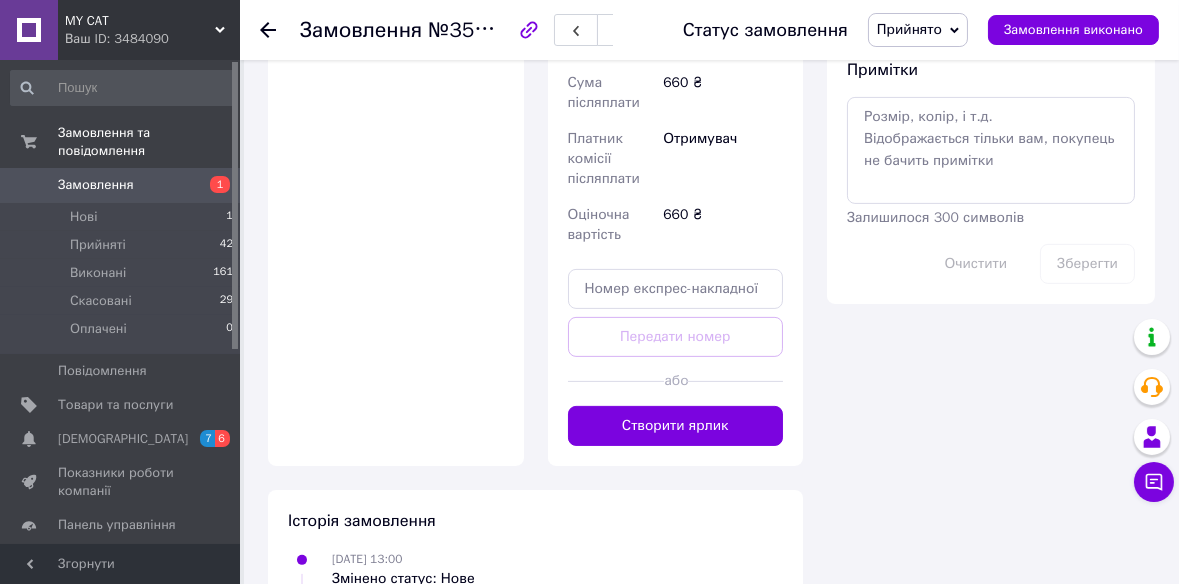 scroll, scrollTop: 1225, scrollLeft: 0, axis: vertical 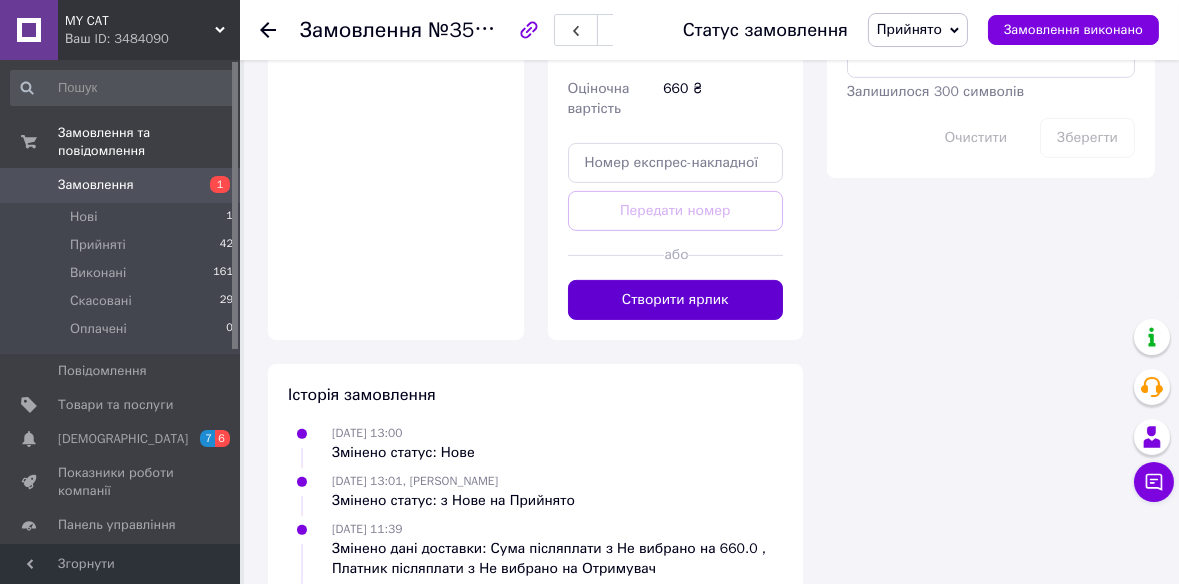 click on "Створити ярлик" at bounding box center [676, 300] 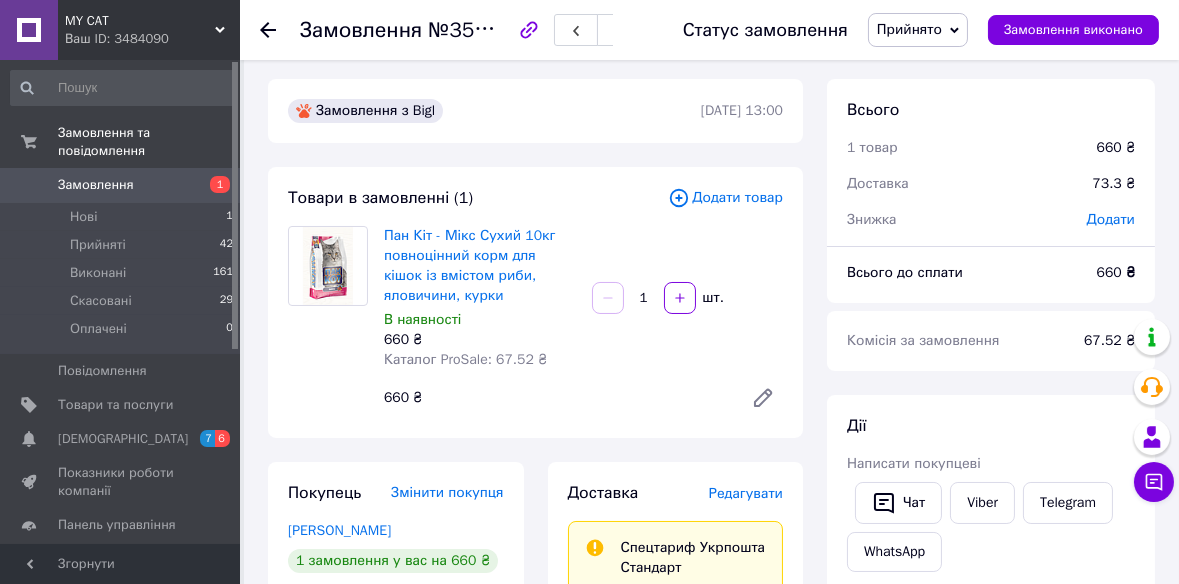scroll, scrollTop: 0, scrollLeft: 0, axis: both 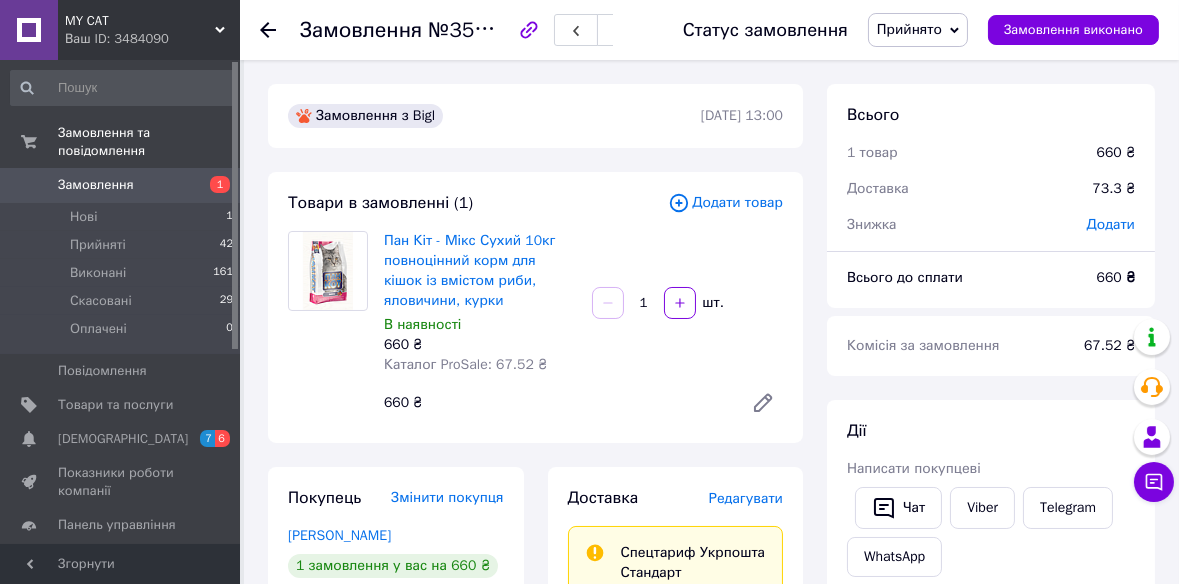 click on "Замовлення" at bounding box center [96, 185] 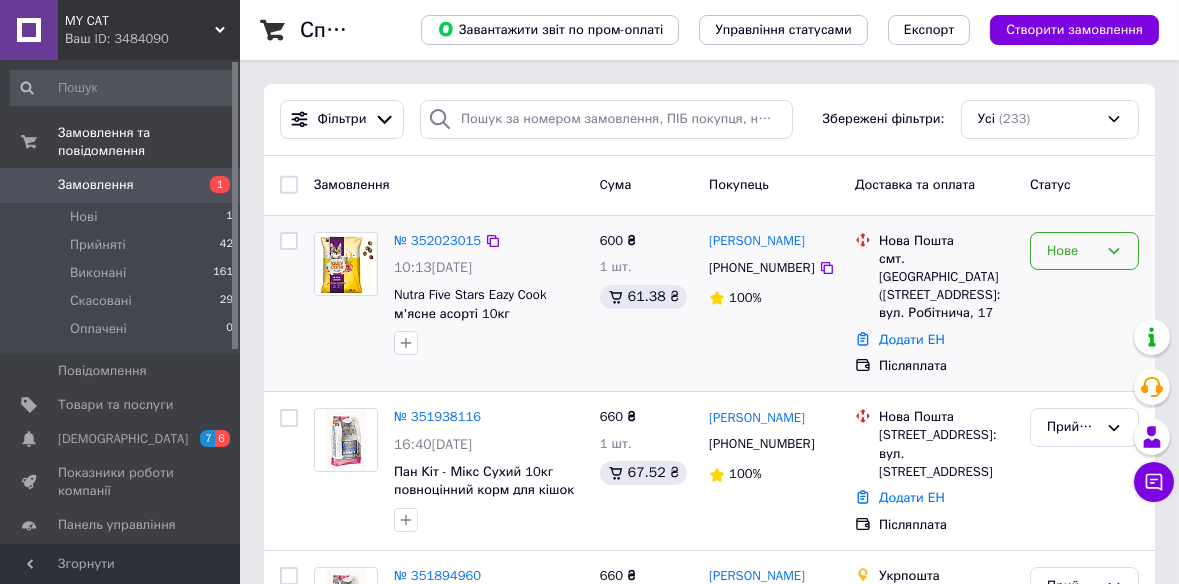 click 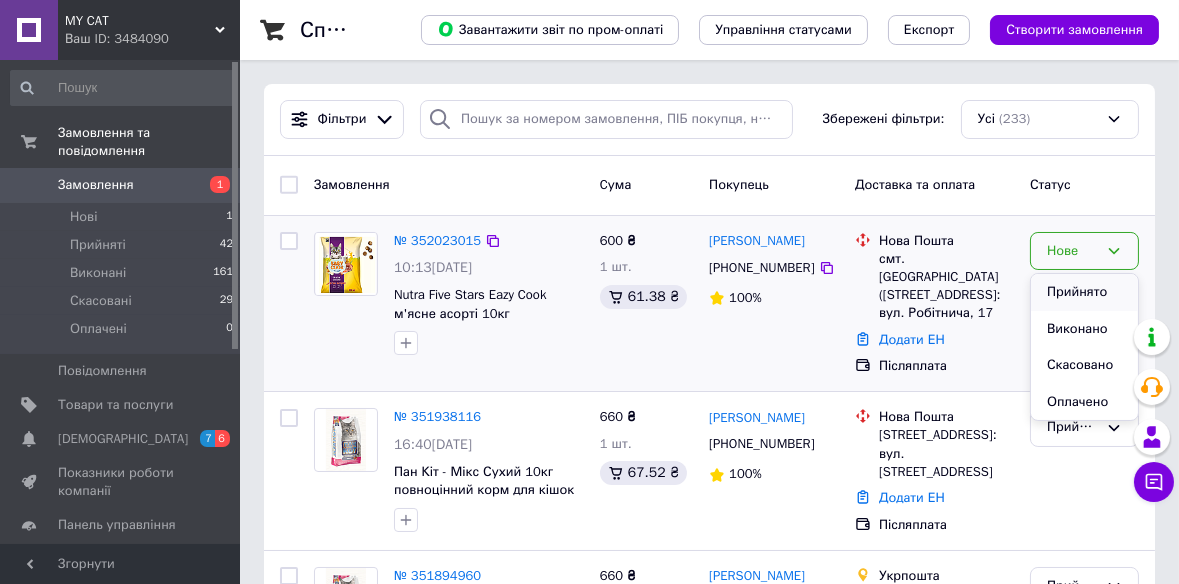 click on "Прийнято" at bounding box center (1084, 292) 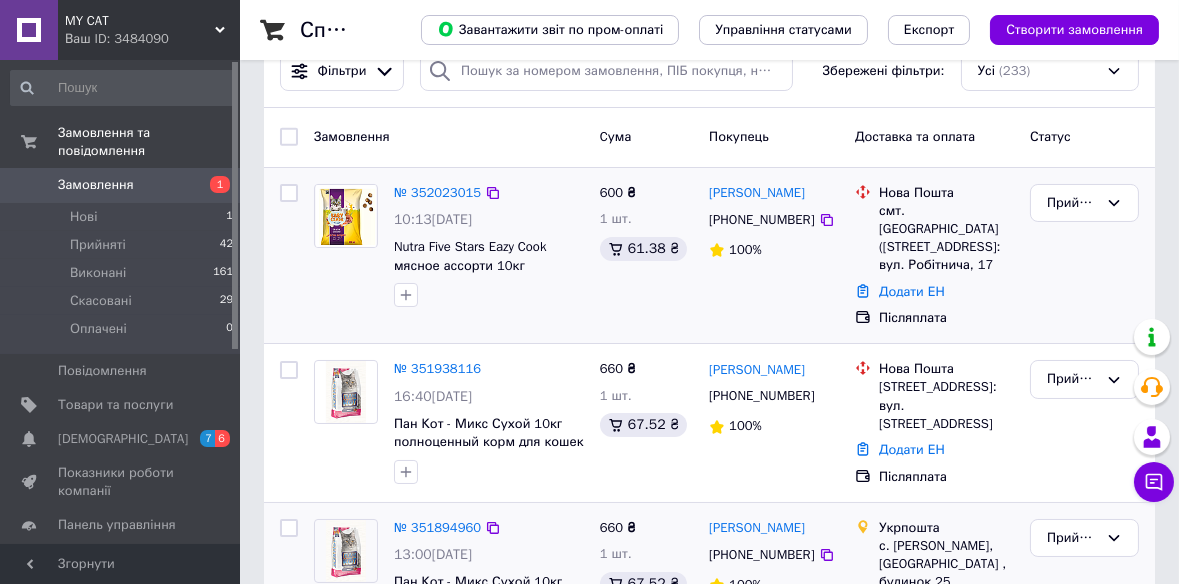 scroll, scrollTop: 0, scrollLeft: 0, axis: both 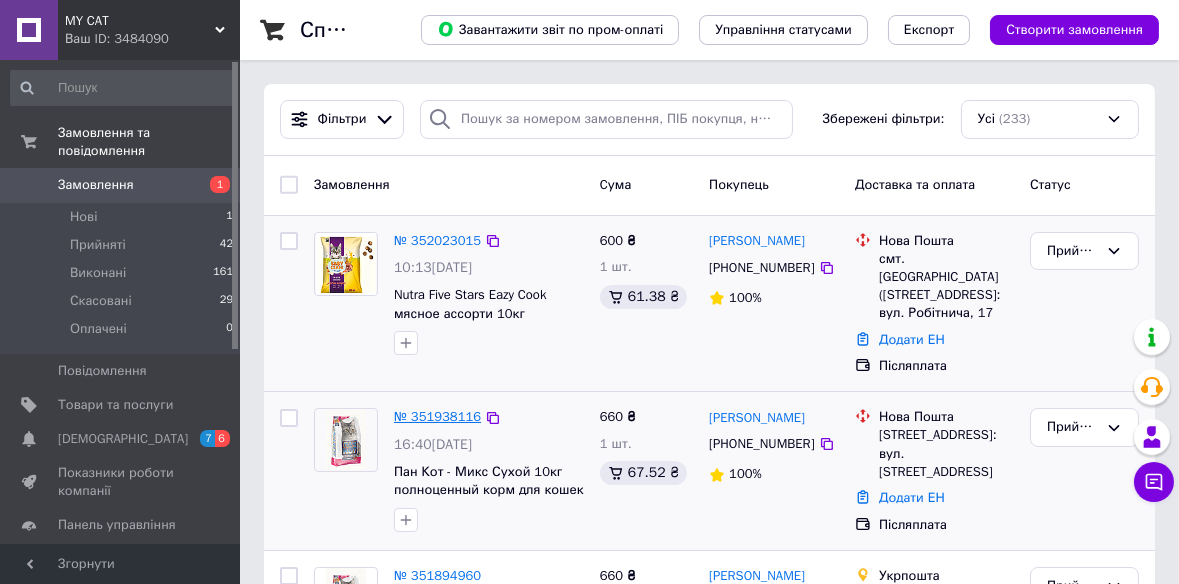 click on "№ 351938116" at bounding box center (437, 416) 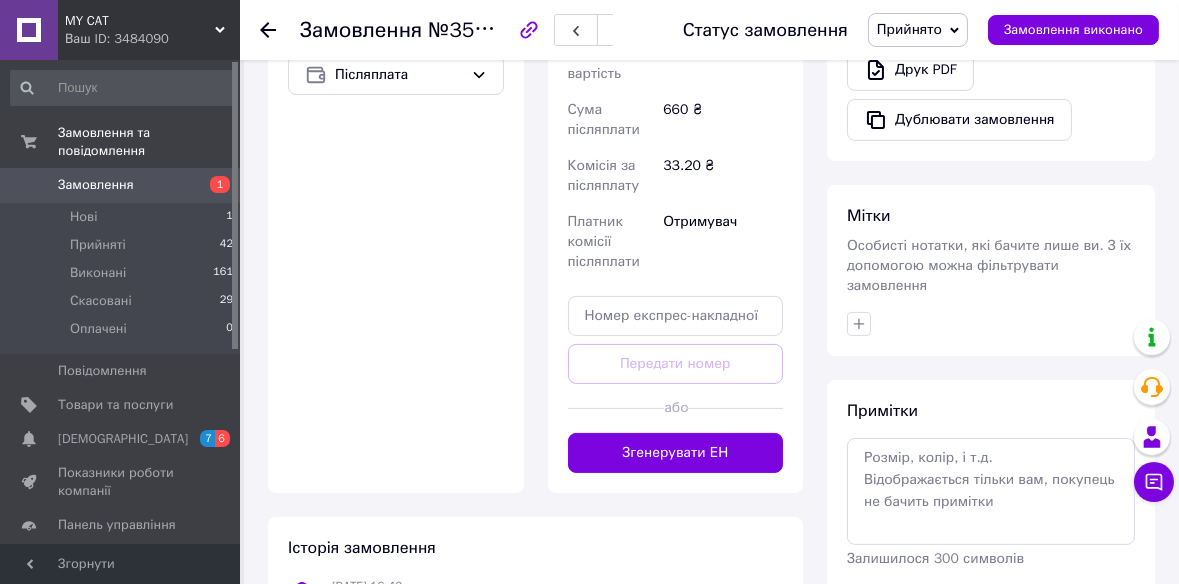scroll, scrollTop: 818, scrollLeft: 0, axis: vertical 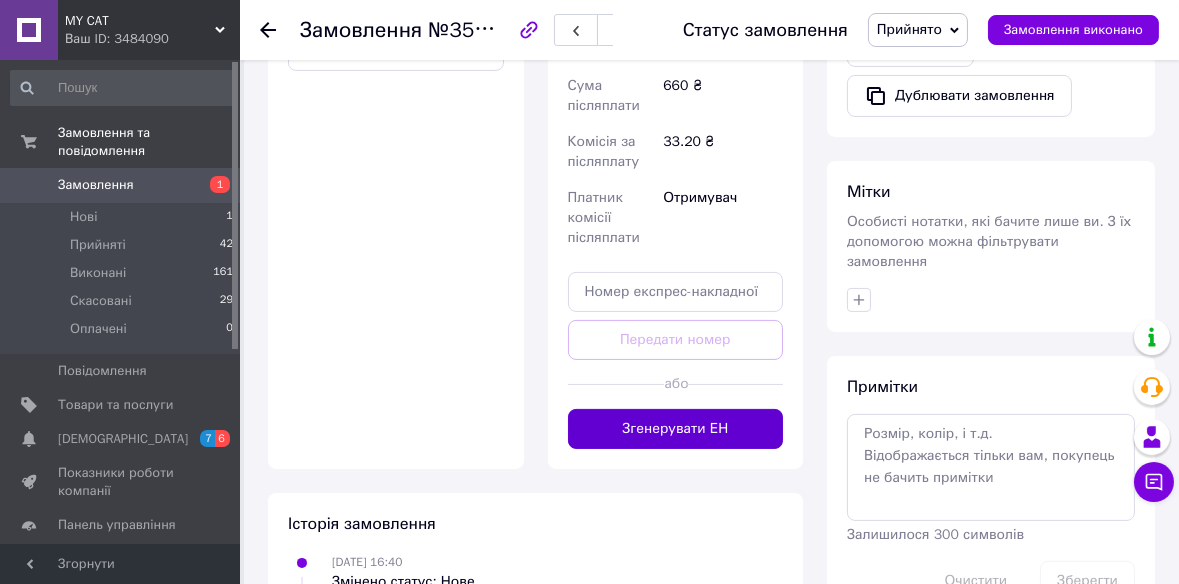 click on "Згенерувати ЕН" at bounding box center [676, 429] 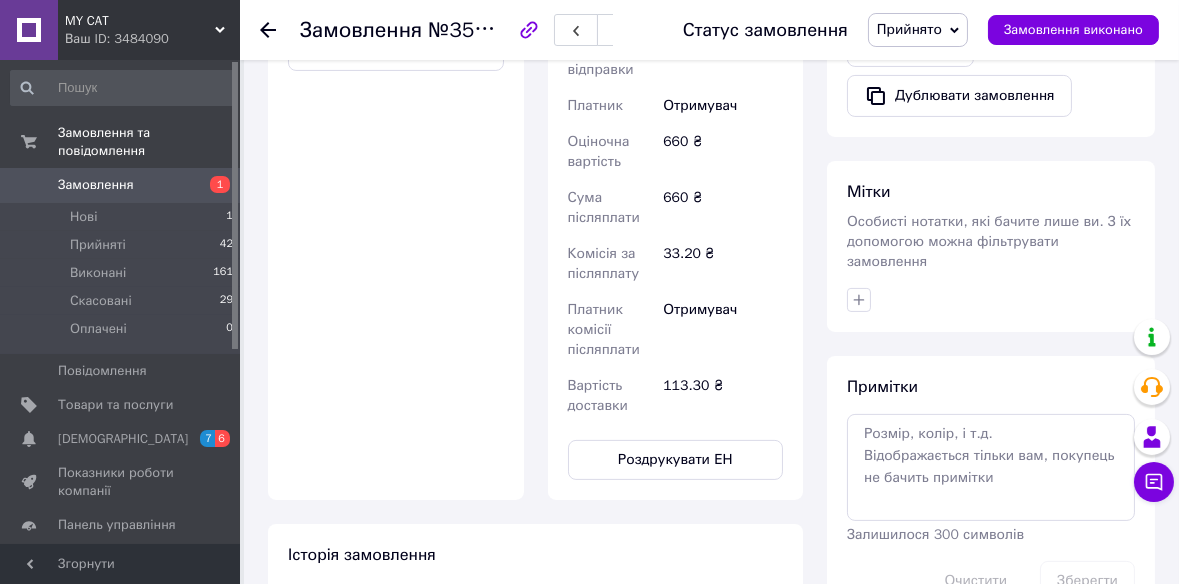 click on "Замовлення" at bounding box center [96, 185] 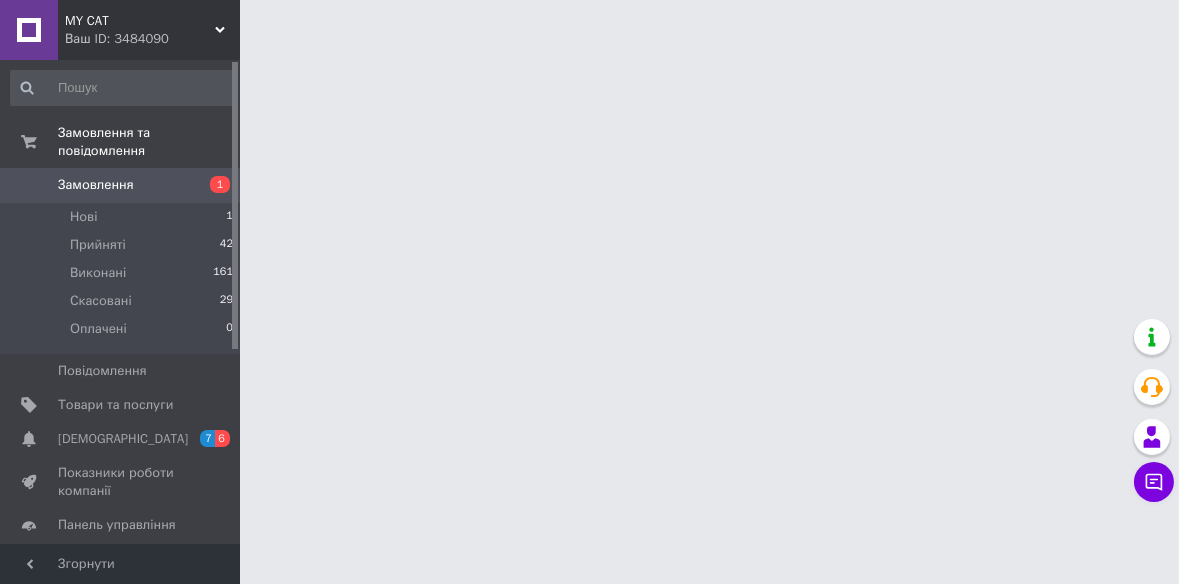 scroll, scrollTop: 0, scrollLeft: 0, axis: both 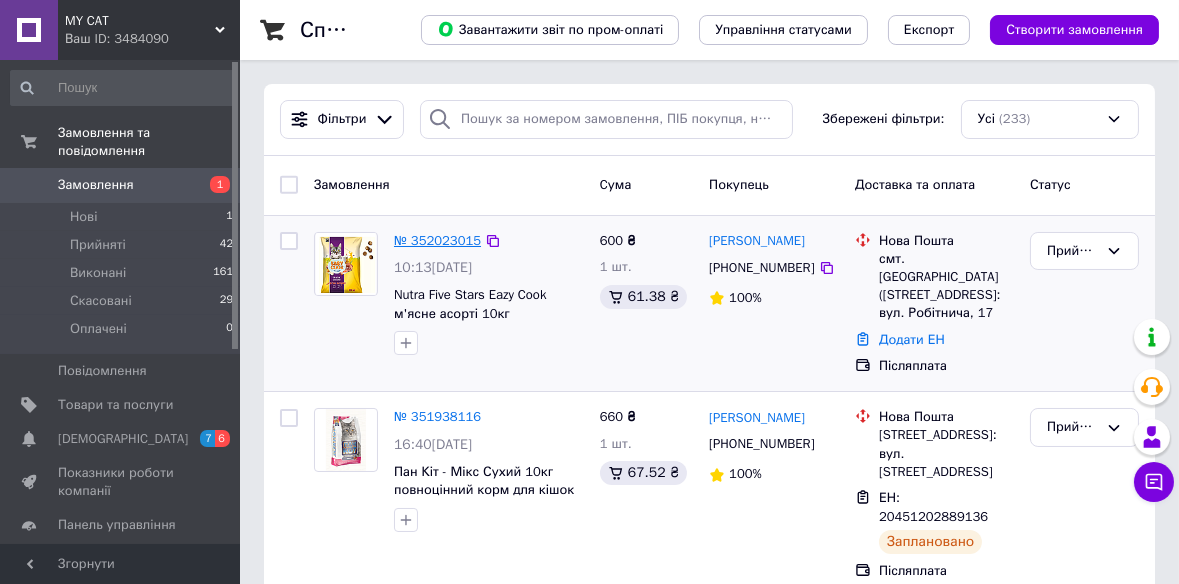 click on "№ 352023015" at bounding box center (437, 240) 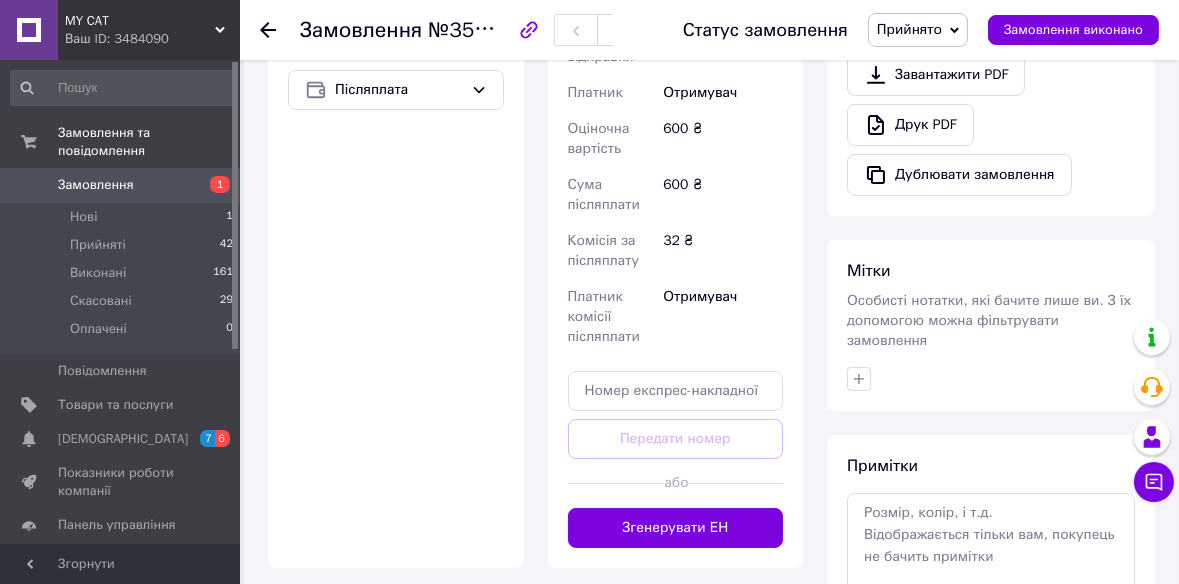 scroll, scrollTop: 818, scrollLeft: 0, axis: vertical 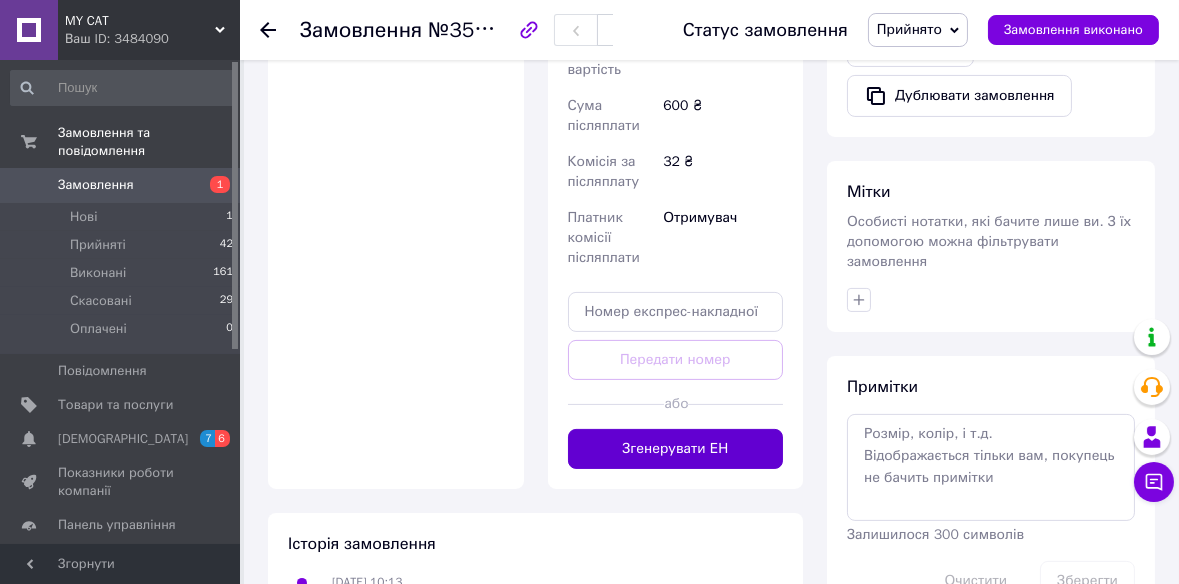 click on "Згенерувати ЕН" at bounding box center (676, 449) 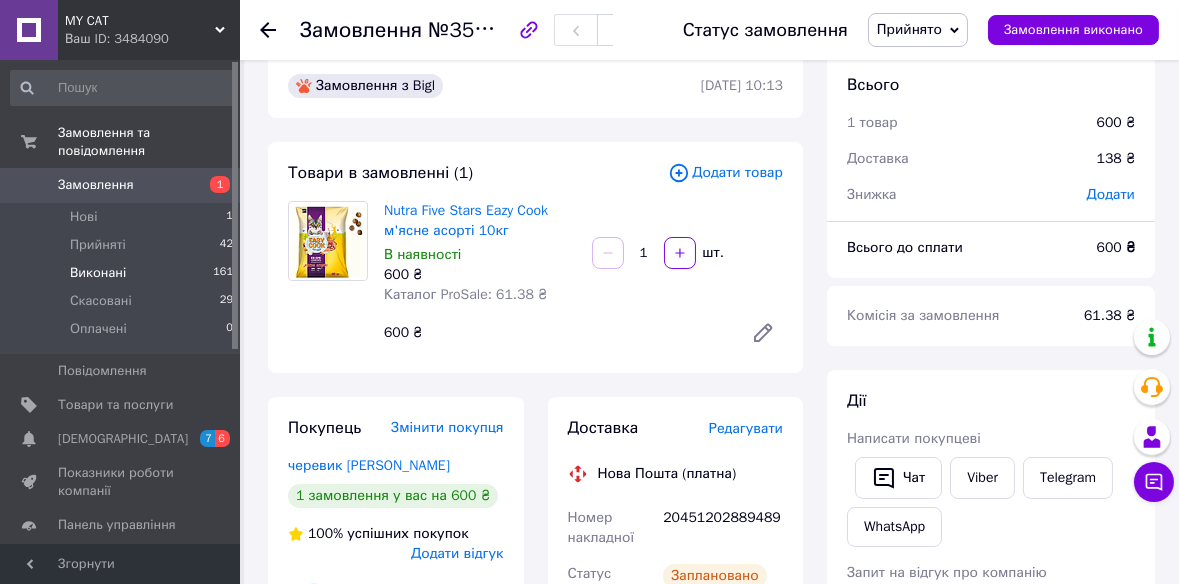 scroll, scrollTop: 0, scrollLeft: 0, axis: both 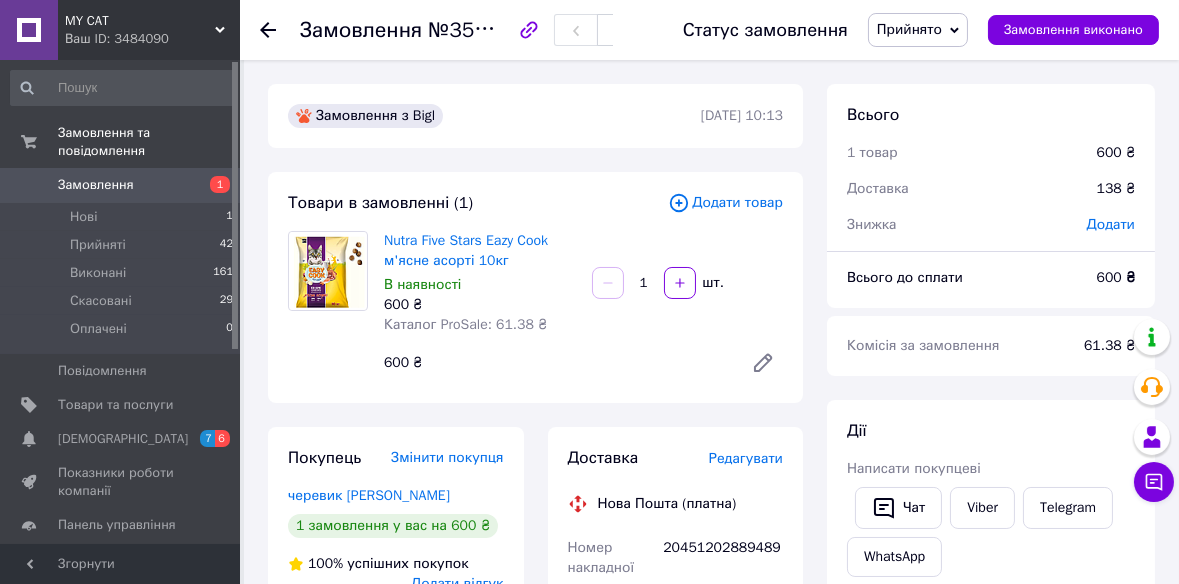 click on "Замовлення" at bounding box center [96, 185] 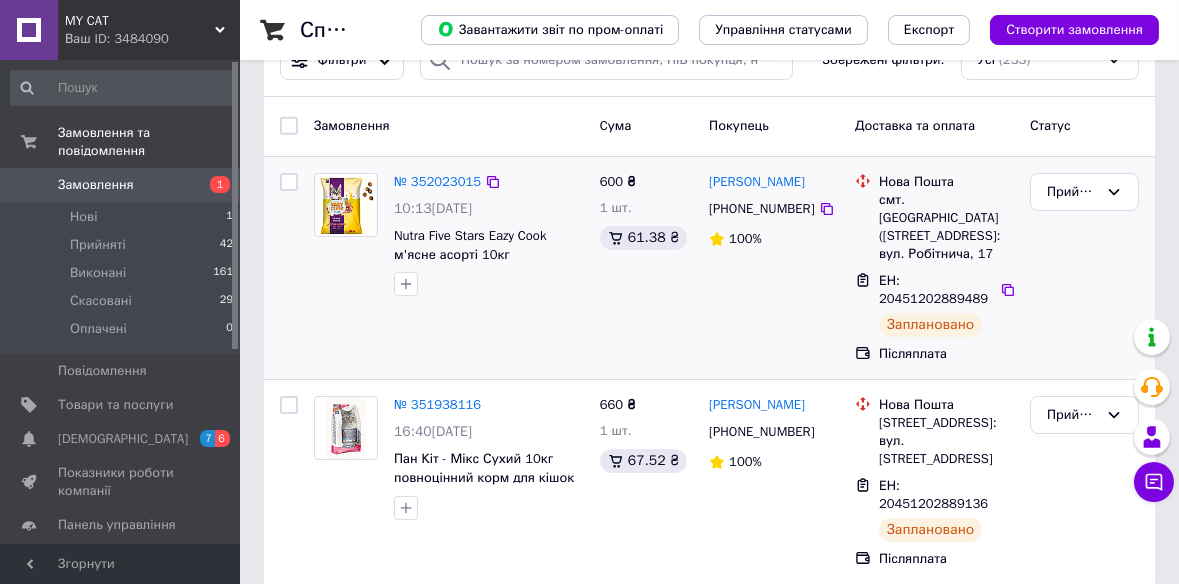 scroll, scrollTop: 90, scrollLeft: 0, axis: vertical 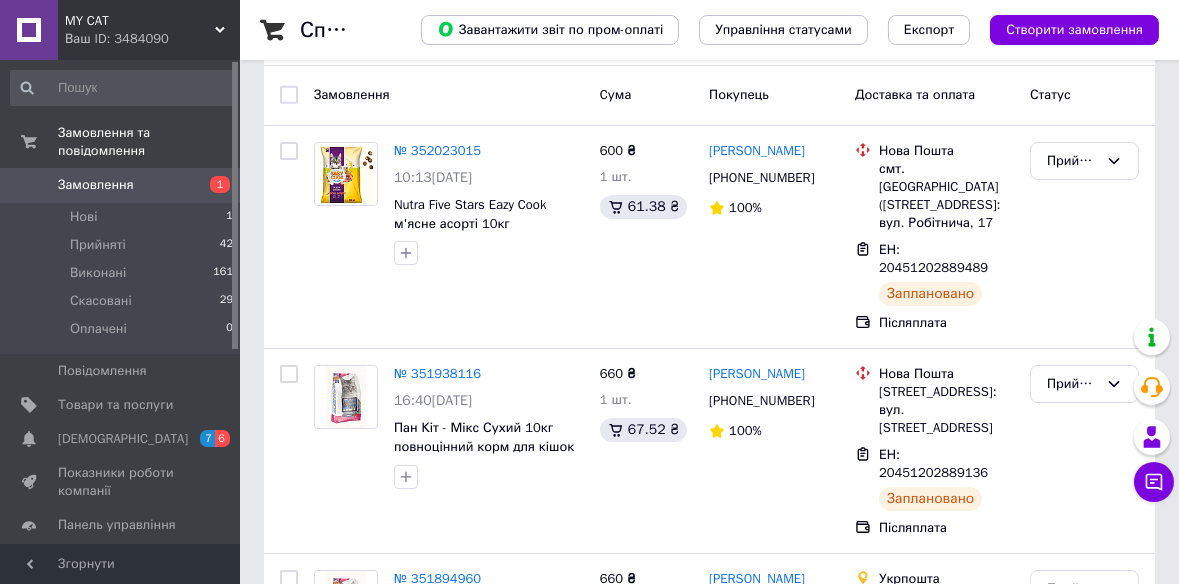 click on "Замовлення" at bounding box center (96, 185) 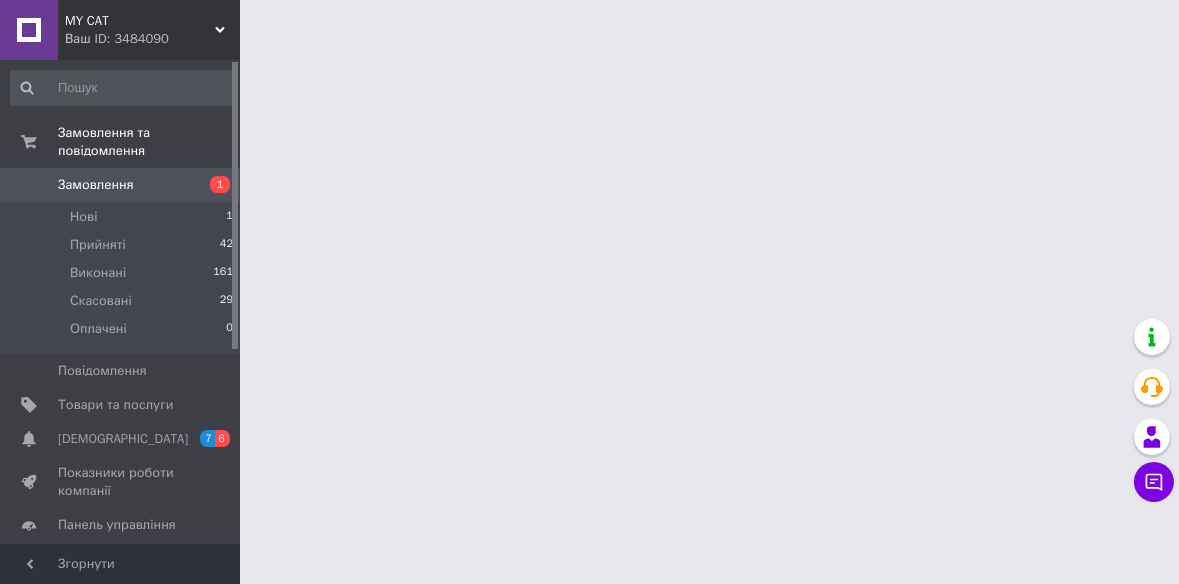 scroll, scrollTop: 0, scrollLeft: 0, axis: both 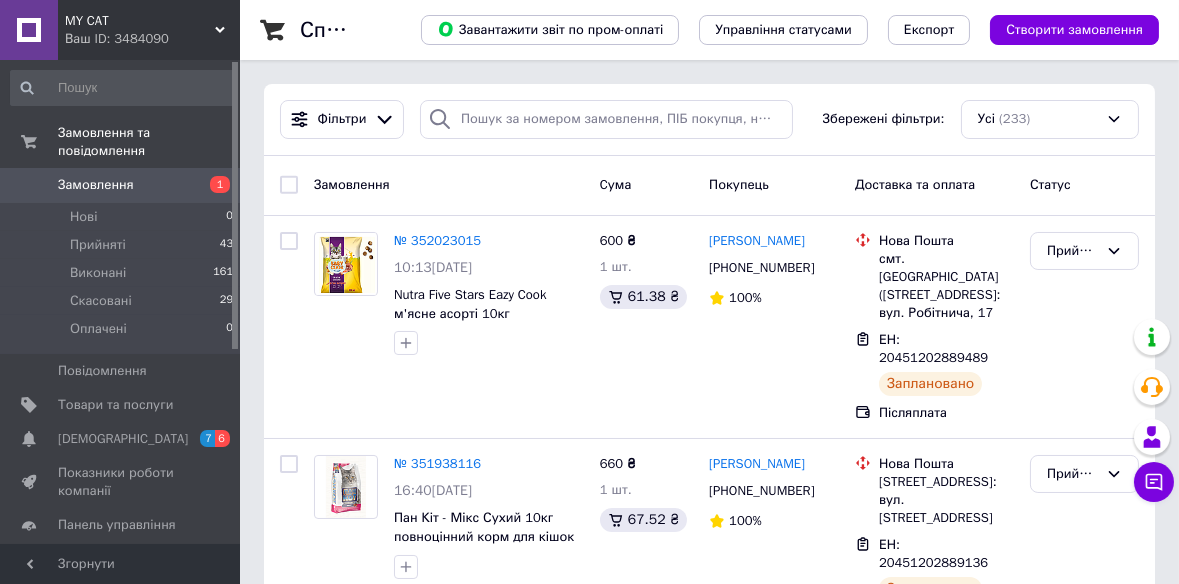 click on "Замовлення" at bounding box center [96, 185] 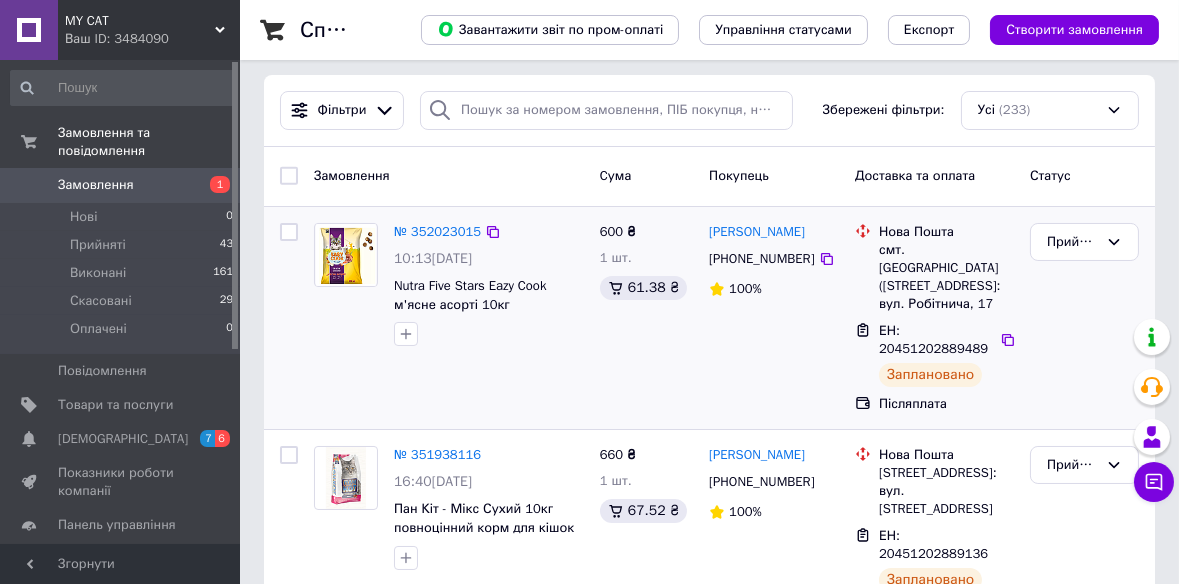 scroll, scrollTop: 0, scrollLeft: 0, axis: both 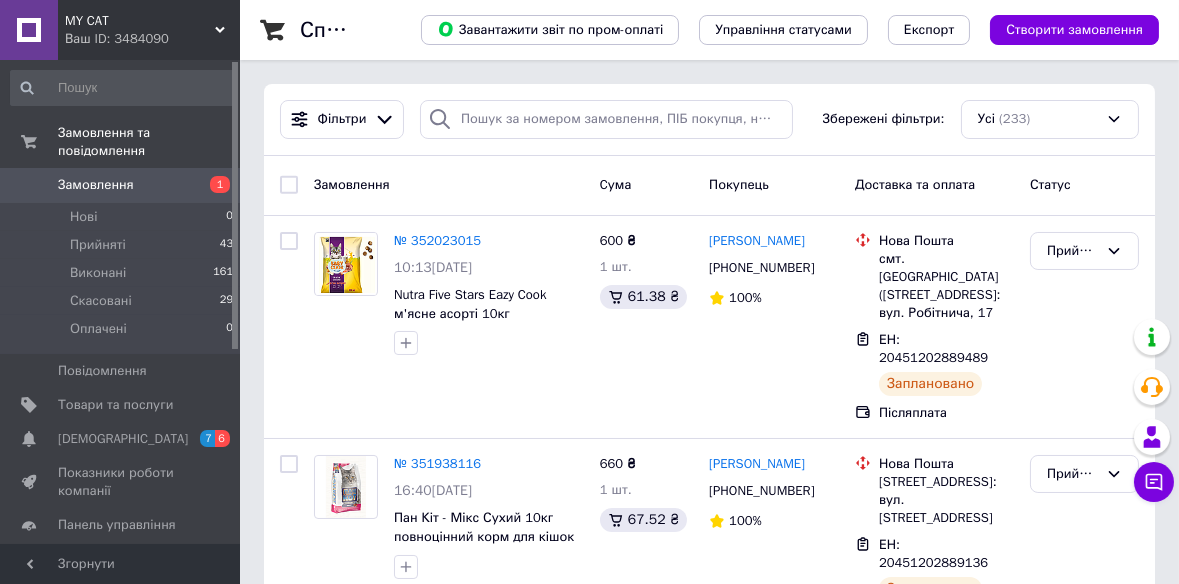 click on "Замовлення" at bounding box center (96, 185) 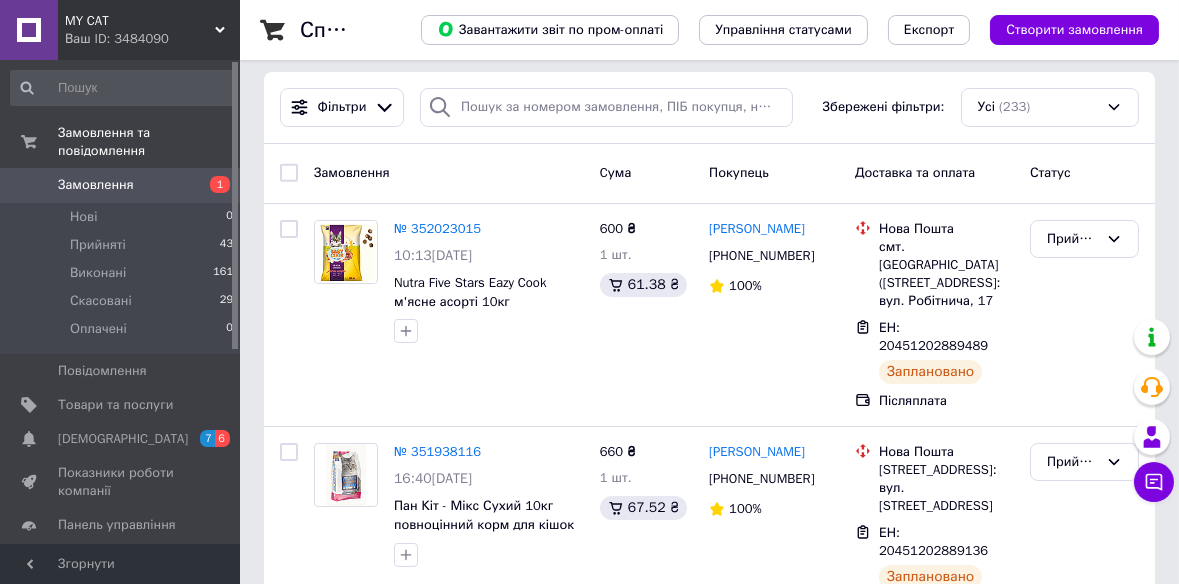 scroll, scrollTop: 0, scrollLeft: 0, axis: both 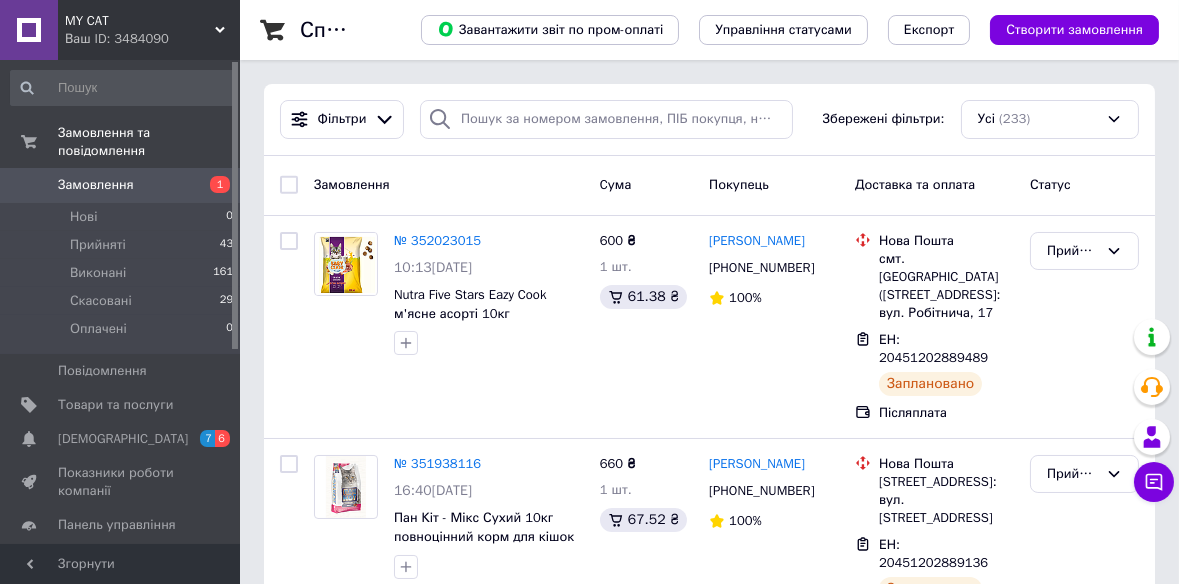 click on "Замовлення" at bounding box center (96, 185) 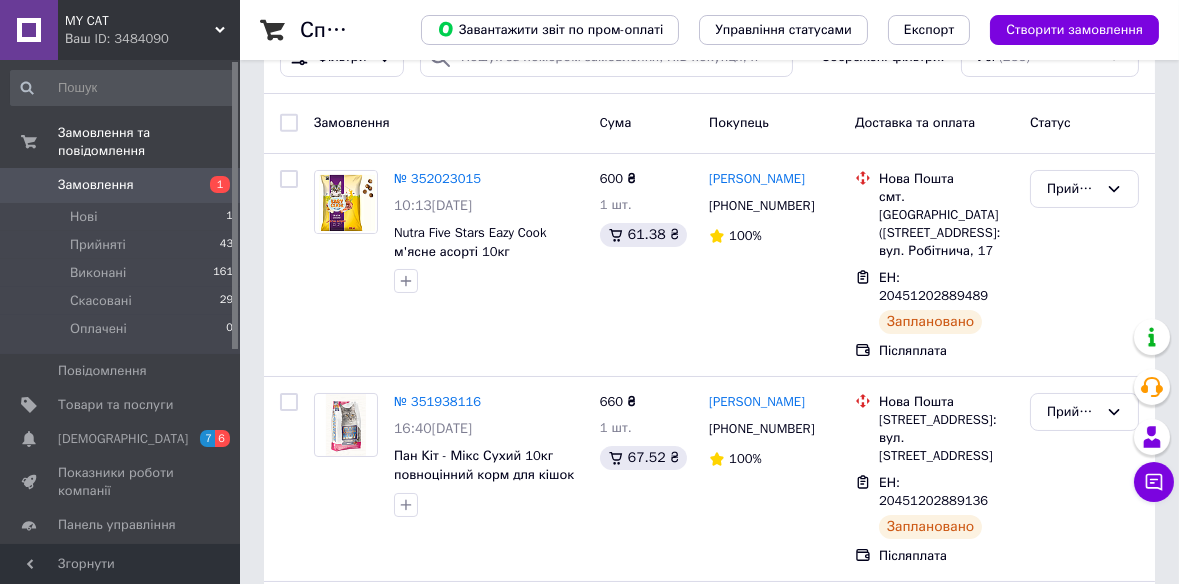scroll, scrollTop: 90, scrollLeft: 0, axis: vertical 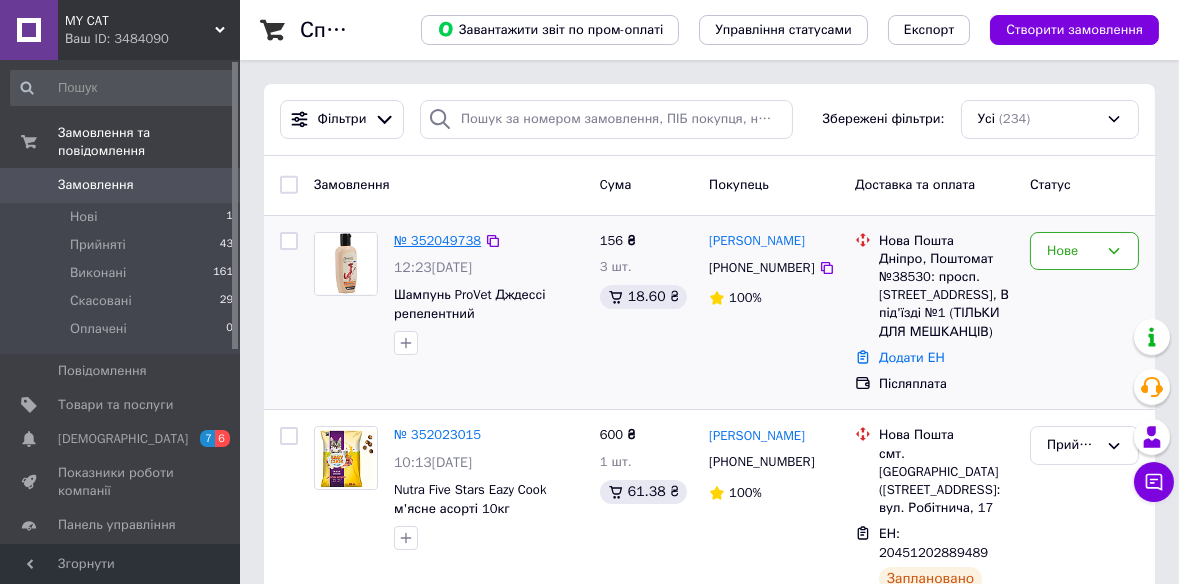 click on "№ 352049738" at bounding box center (437, 240) 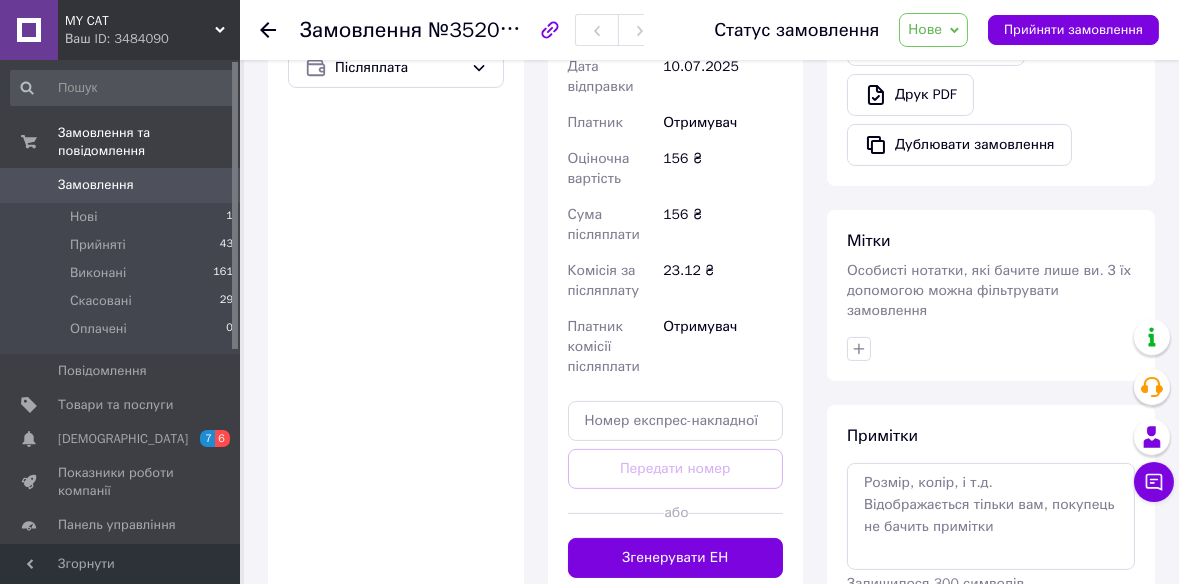 scroll, scrollTop: 929, scrollLeft: 0, axis: vertical 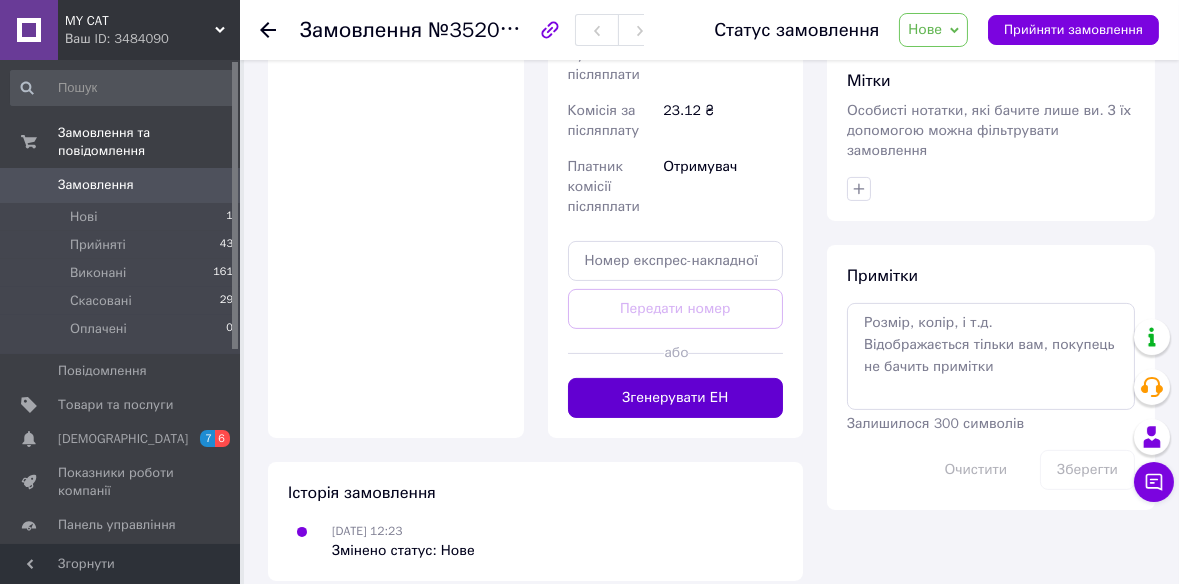 click on "Згенерувати ЕН" at bounding box center (676, 398) 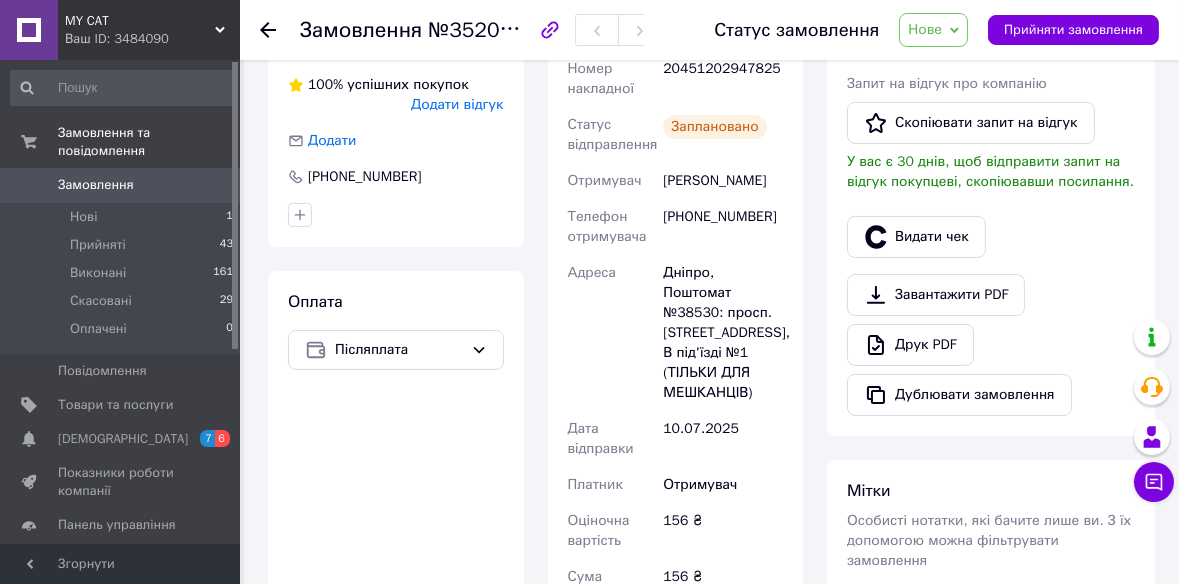 scroll, scrollTop: 349, scrollLeft: 0, axis: vertical 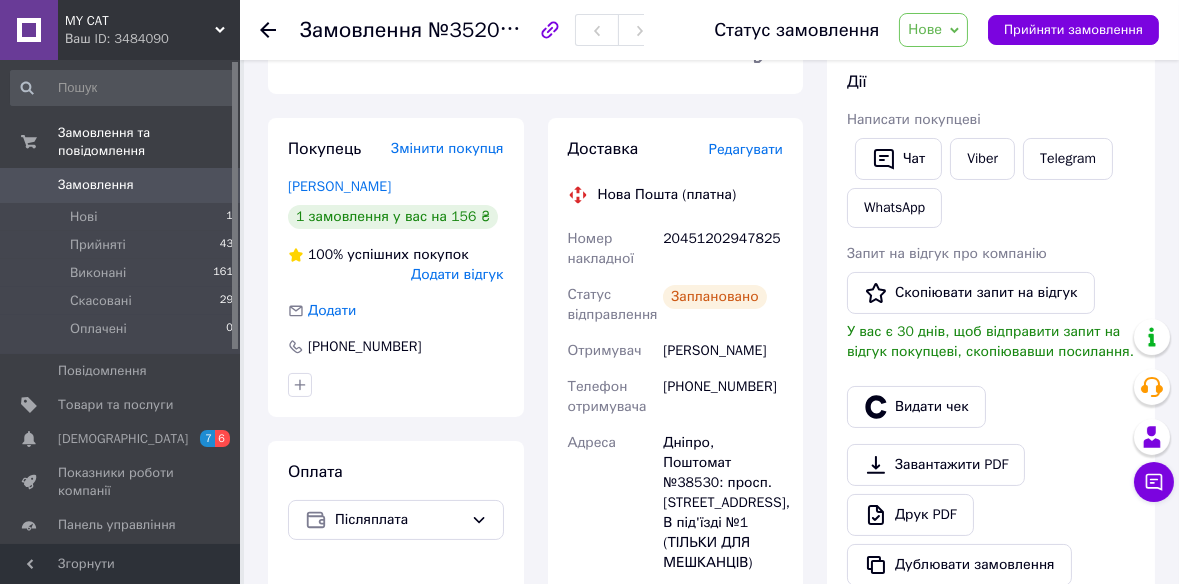 click on "Замовлення" at bounding box center [96, 185] 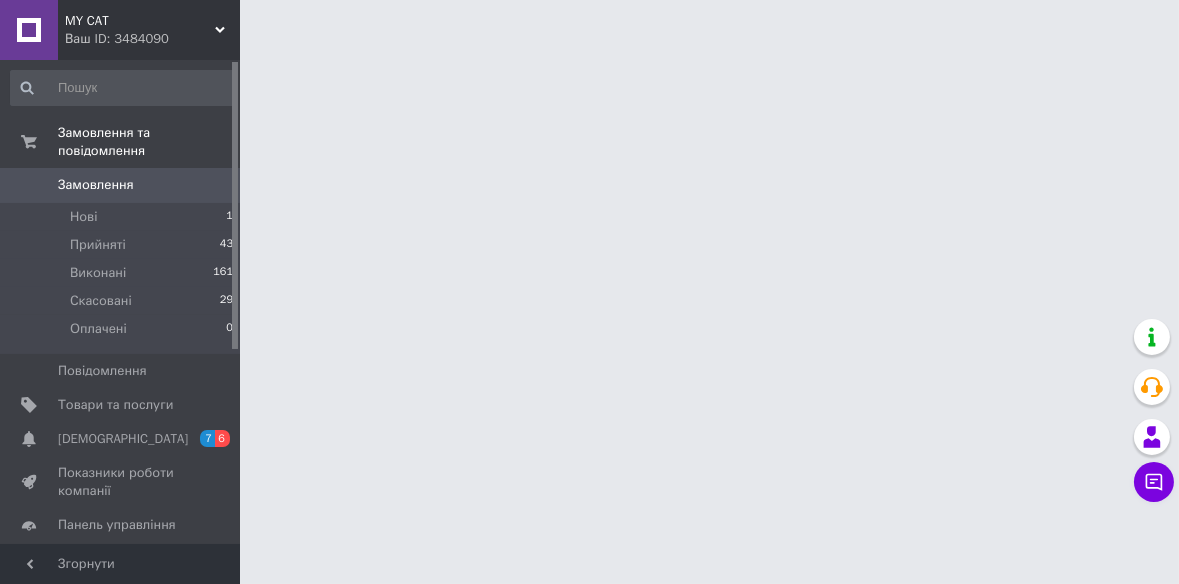 scroll, scrollTop: 0, scrollLeft: 0, axis: both 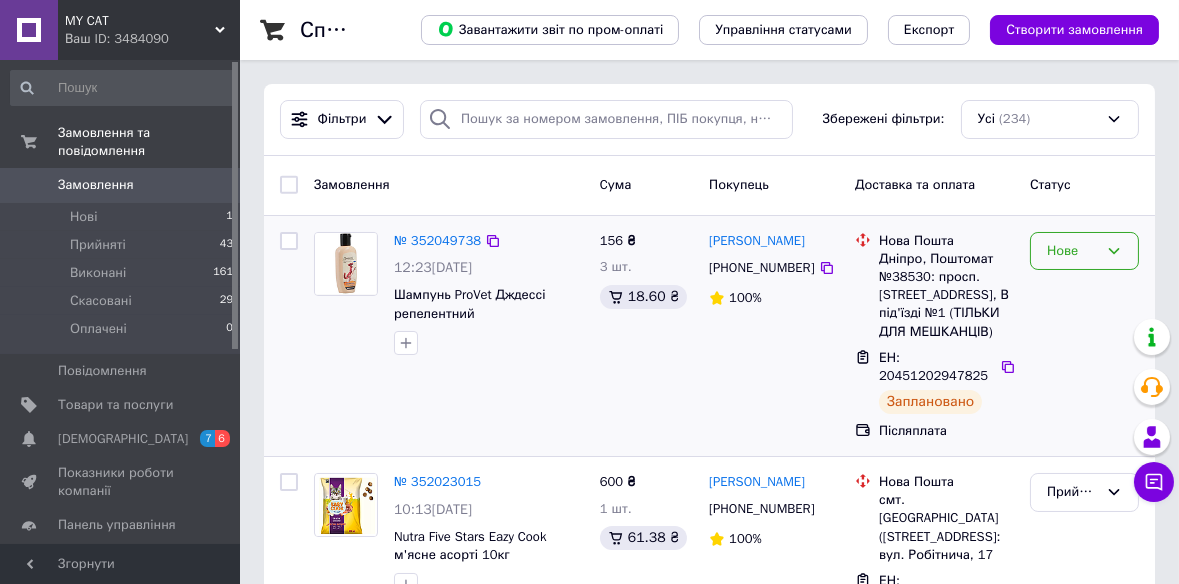 click on "Нове" at bounding box center [1084, 251] 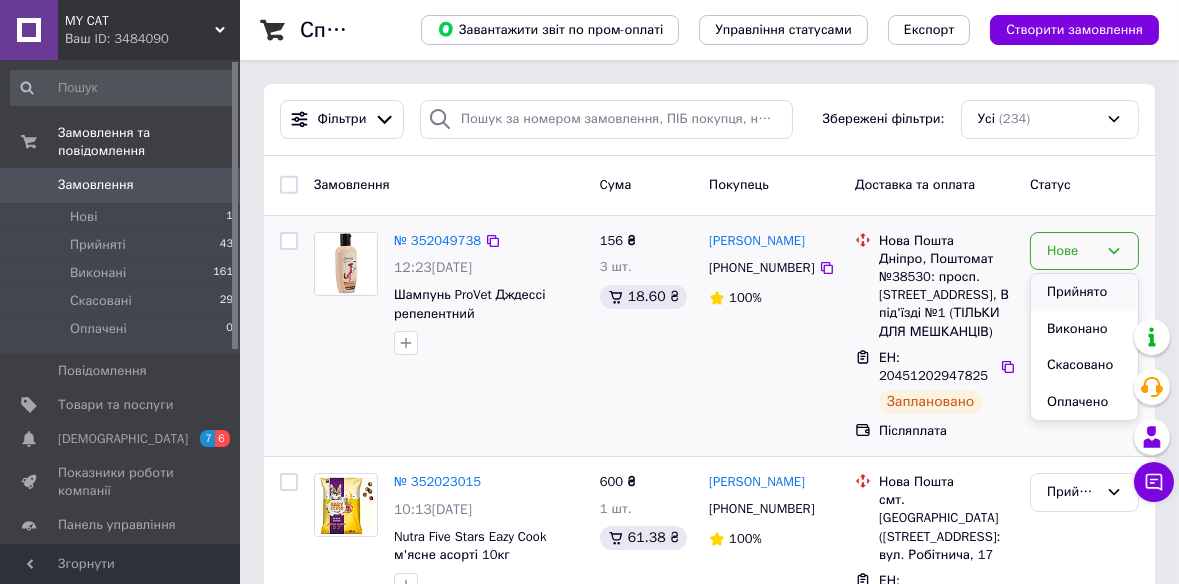 click on "Прийнято" at bounding box center (1084, 292) 